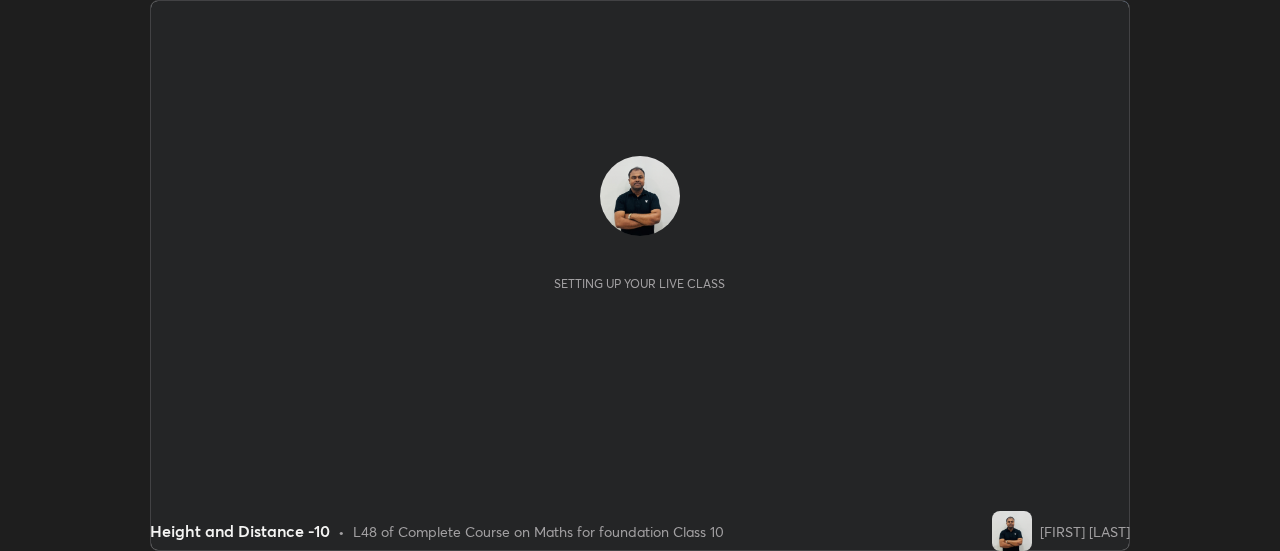 scroll, scrollTop: 0, scrollLeft: 0, axis: both 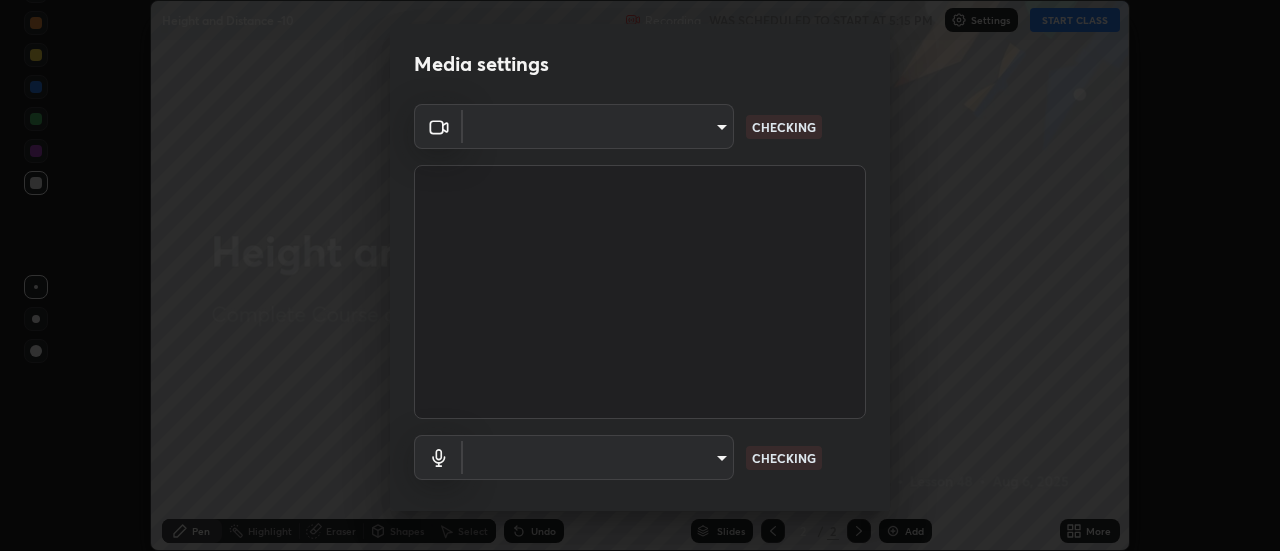 type on "4ecb8a3a6a0f49c05c702d8500a9e100fbeb28266457e7719a8d9868381346f1" 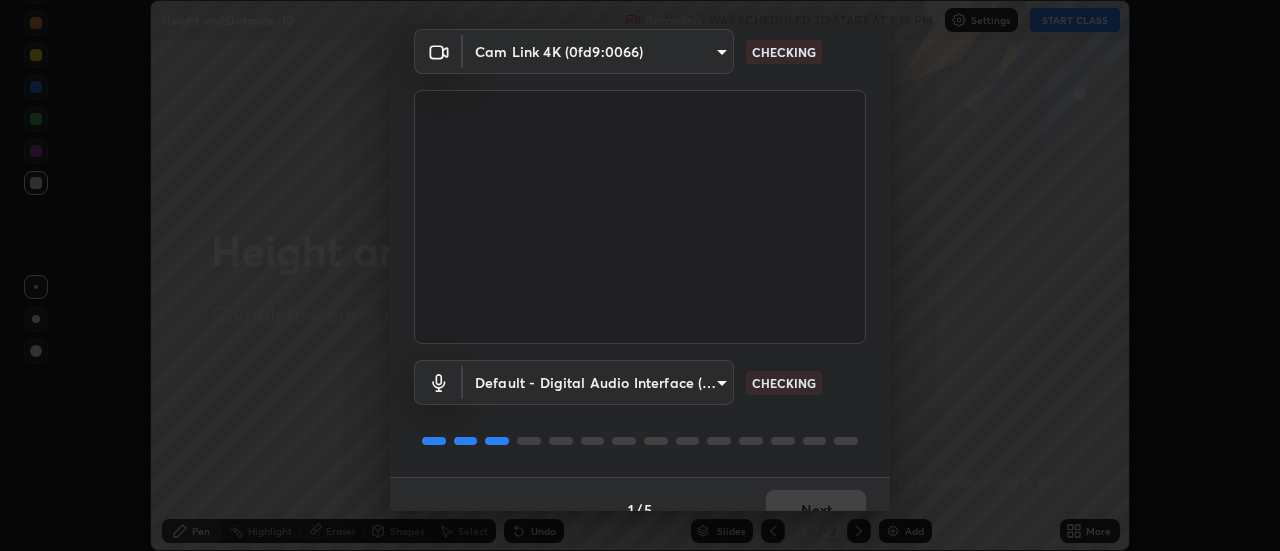 scroll, scrollTop: 105, scrollLeft: 0, axis: vertical 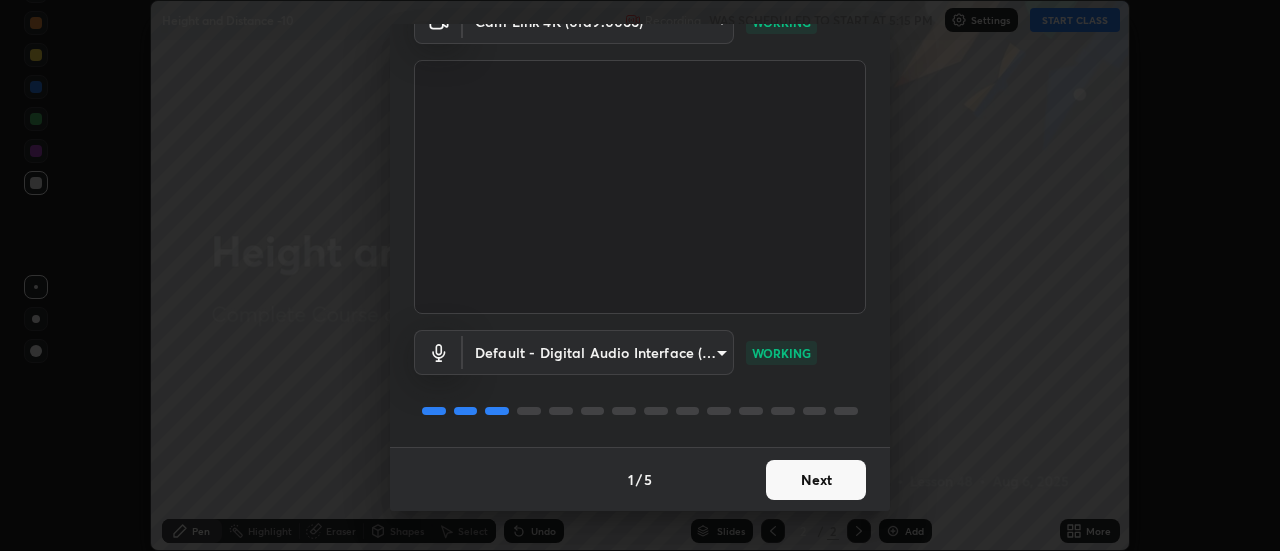 click on "Next" at bounding box center (816, 480) 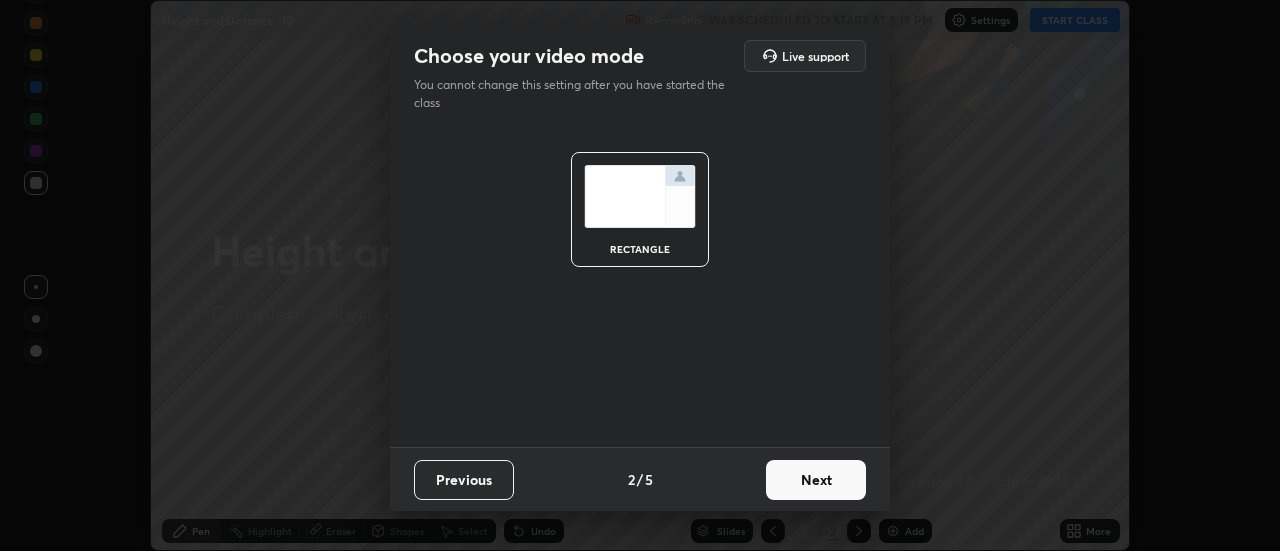scroll, scrollTop: 0, scrollLeft: 0, axis: both 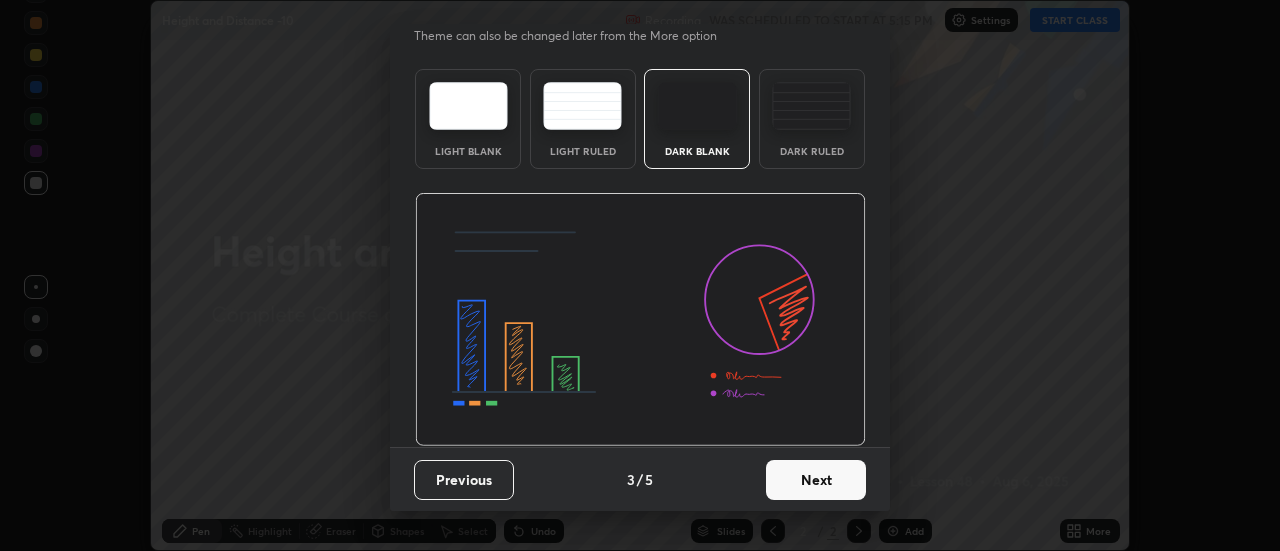 click on "Next" at bounding box center [816, 480] 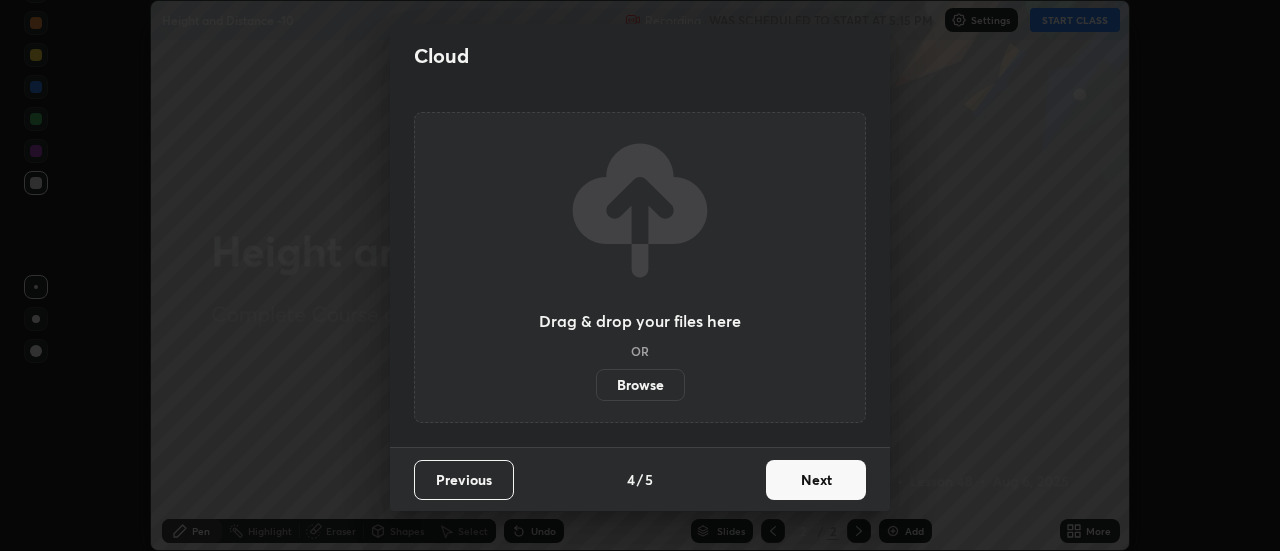 click on "Next" at bounding box center [816, 480] 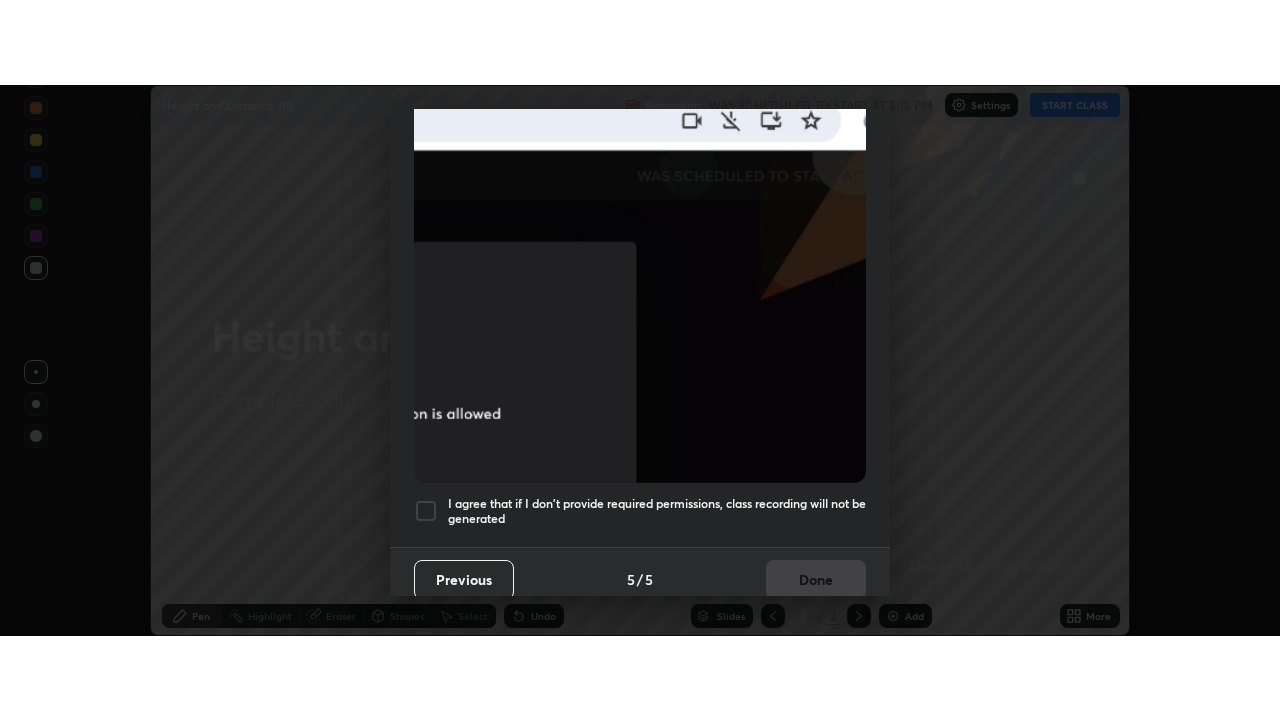 scroll, scrollTop: 513, scrollLeft: 0, axis: vertical 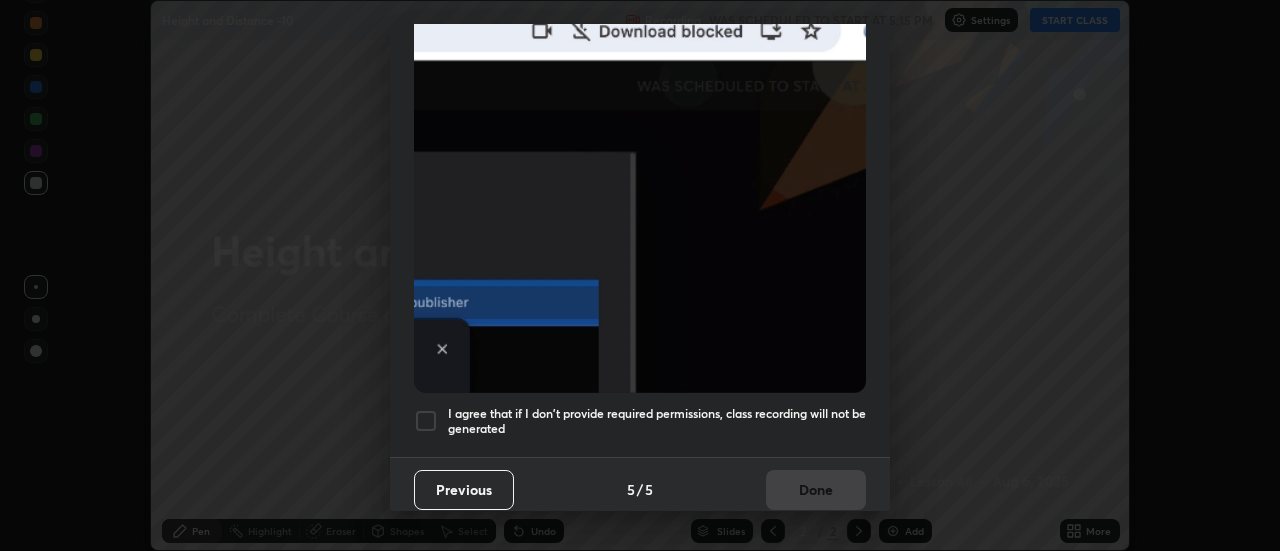 click at bounding box center [426, 421] 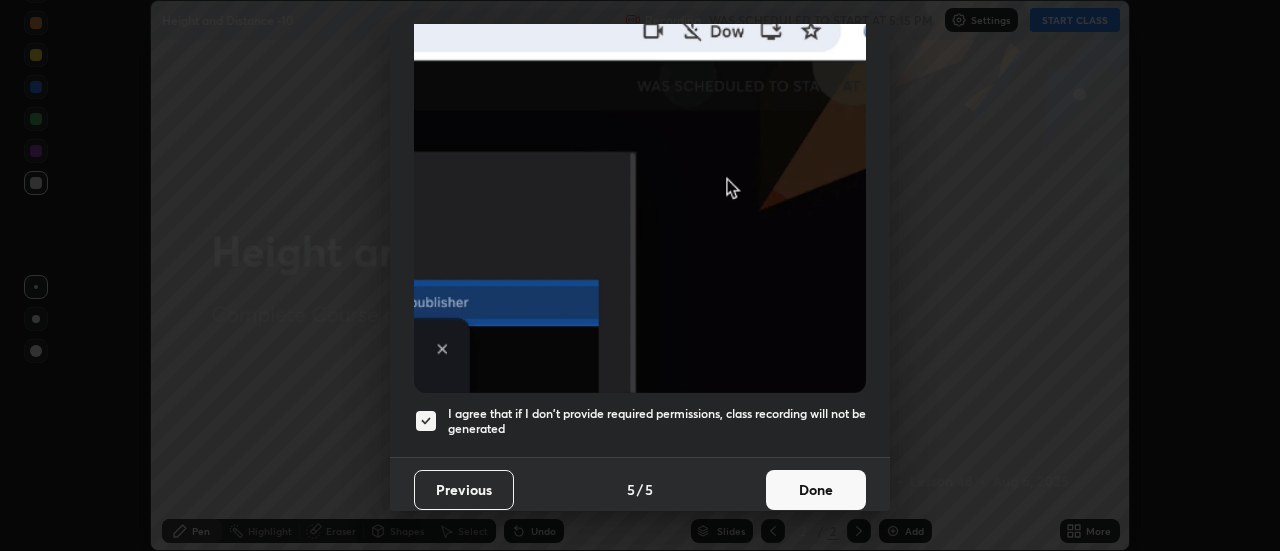 click on "Done" at bounding box center [816, 490] 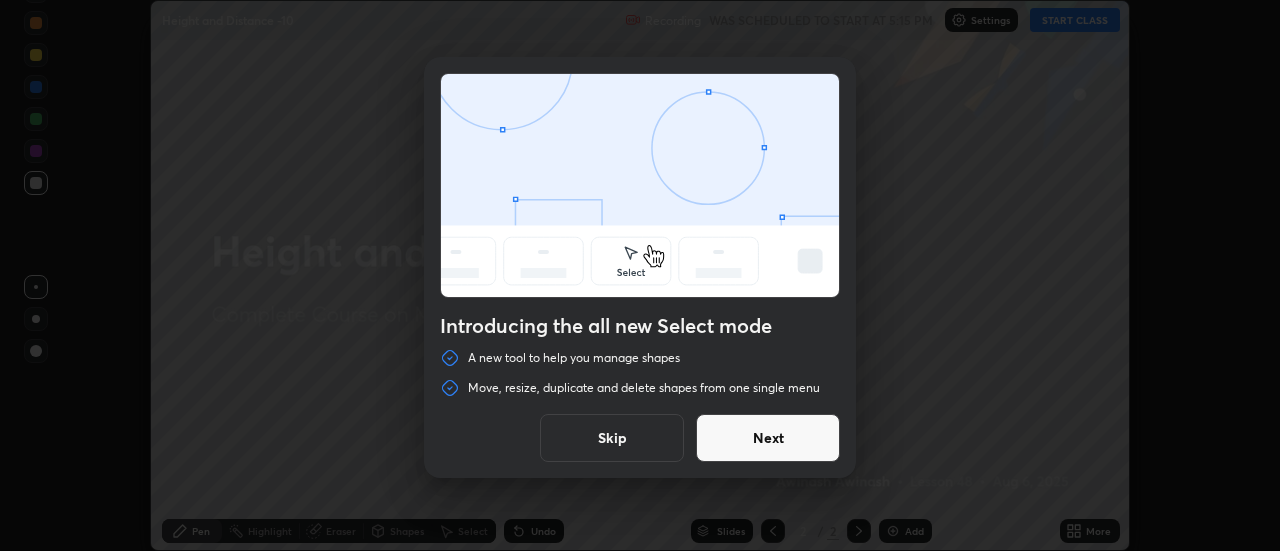 click on "Skip" at bounding box center [612, 438] 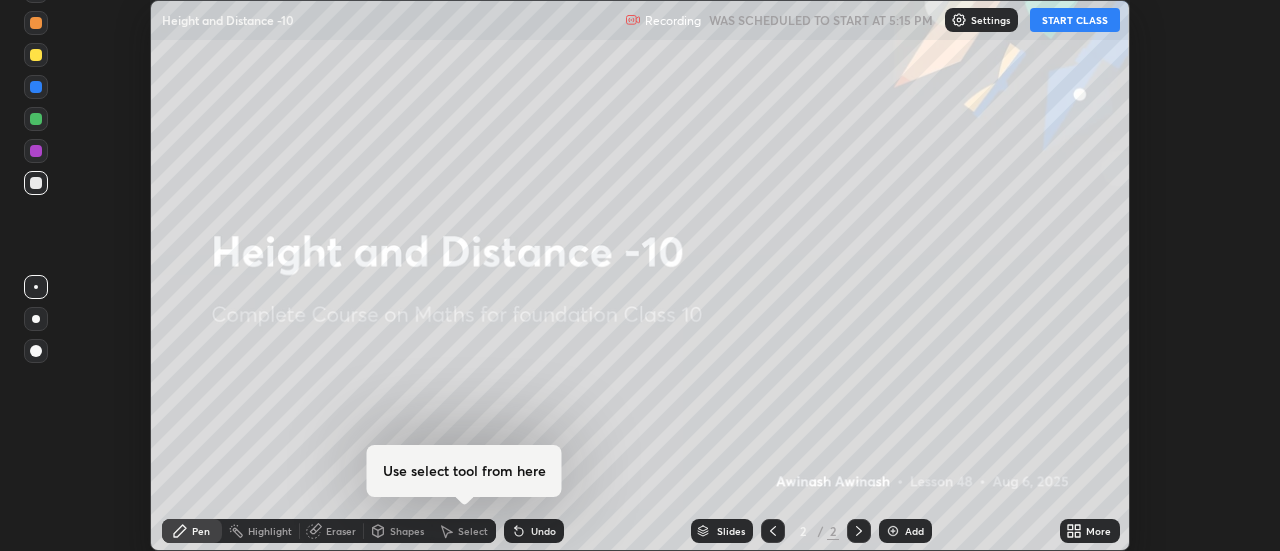 click at bounding box center (893, 531) 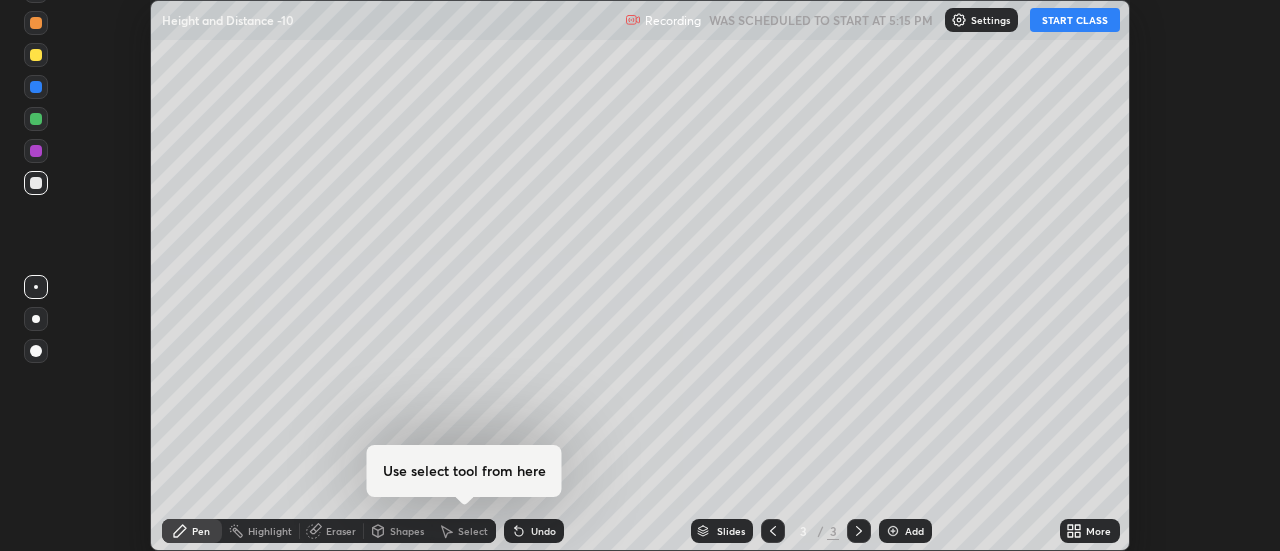 click on "START CLASS" at bounding box center [1075, 20] 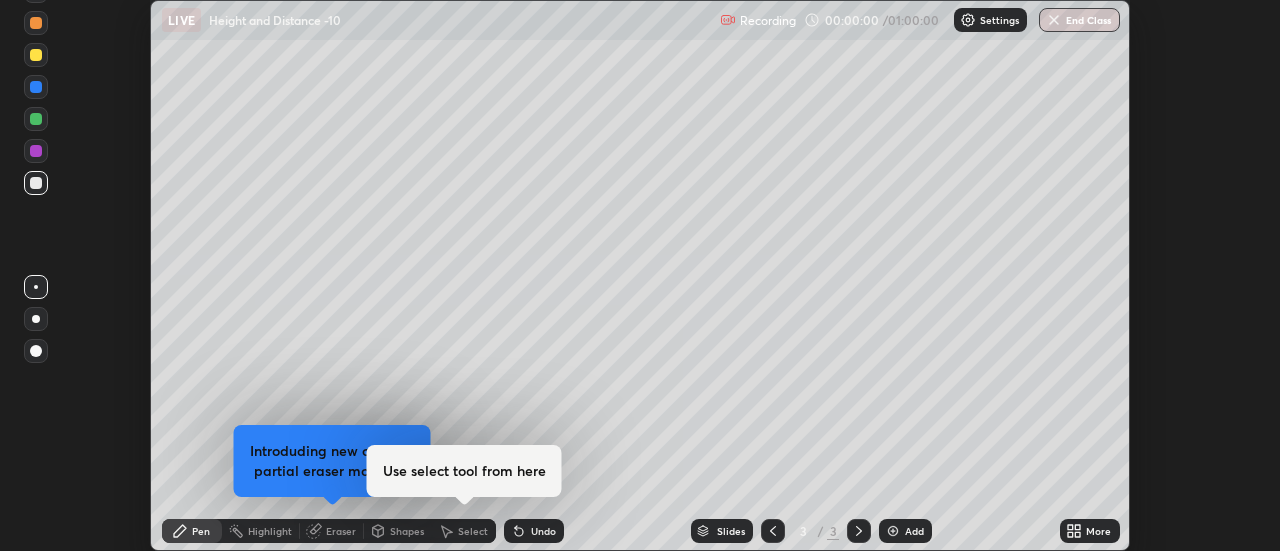 click 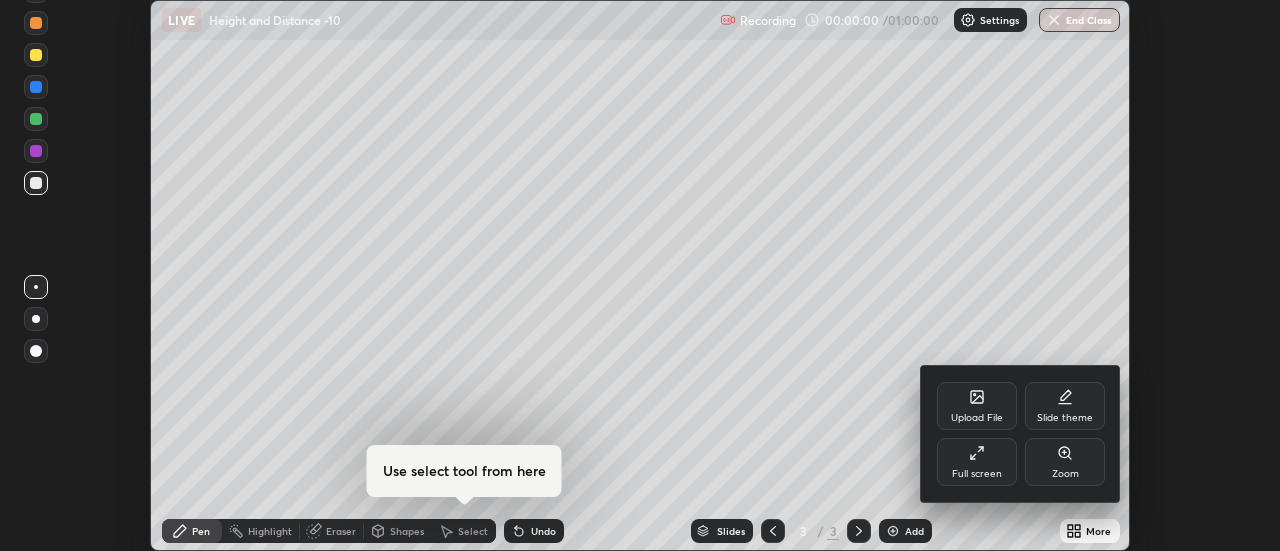 click on "Full screen" at bounding box center [977, 462] 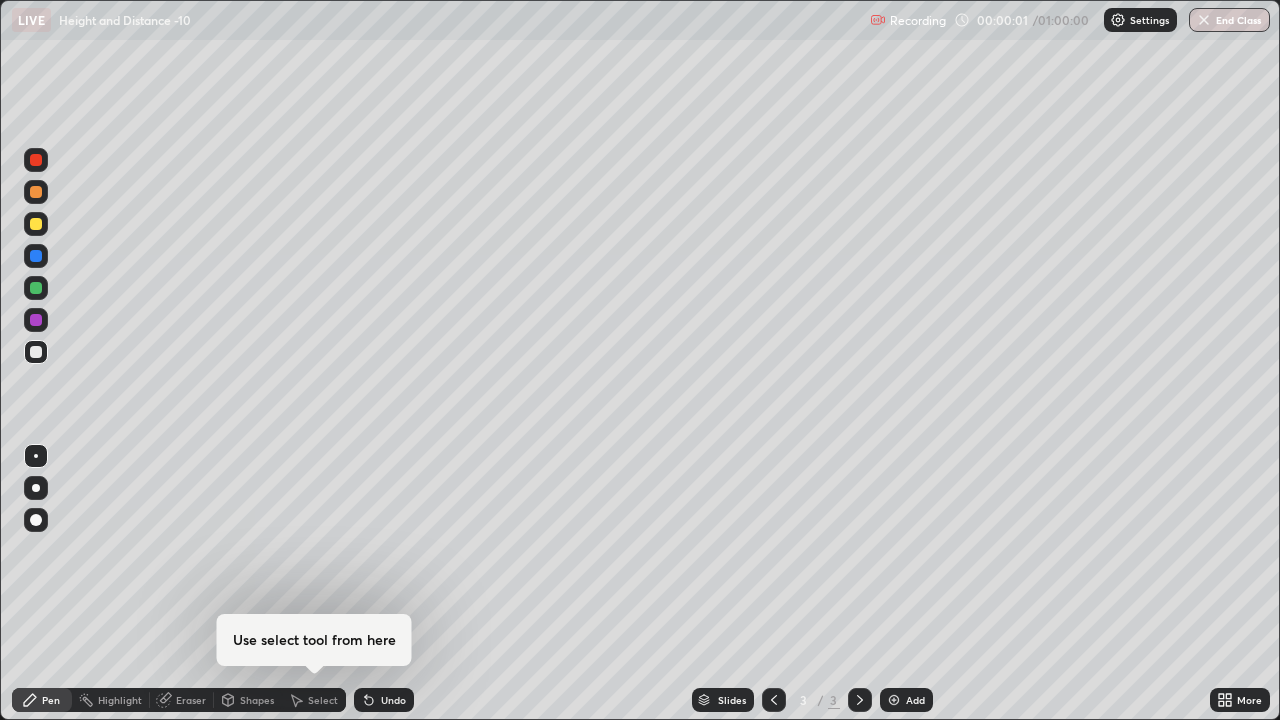 scroll, scrollTop: 99280, scrollLeft: 98720, axis: both 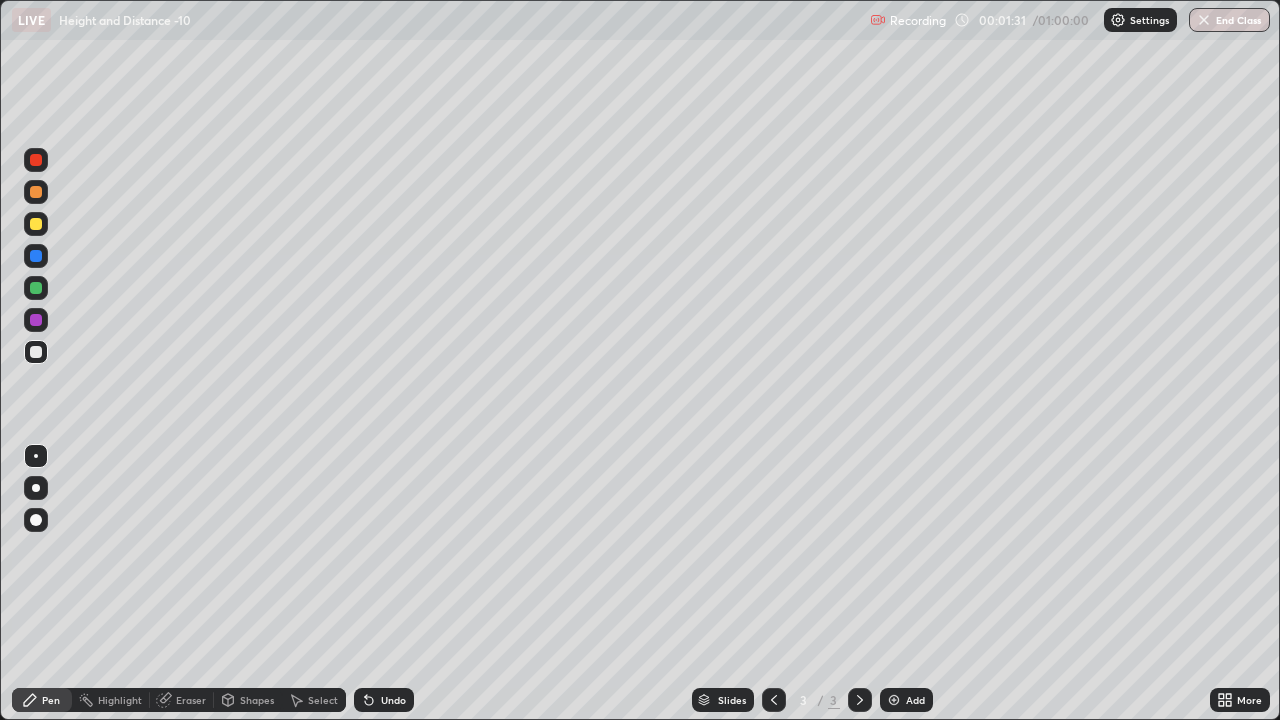 click at bounding box center (36, 224) 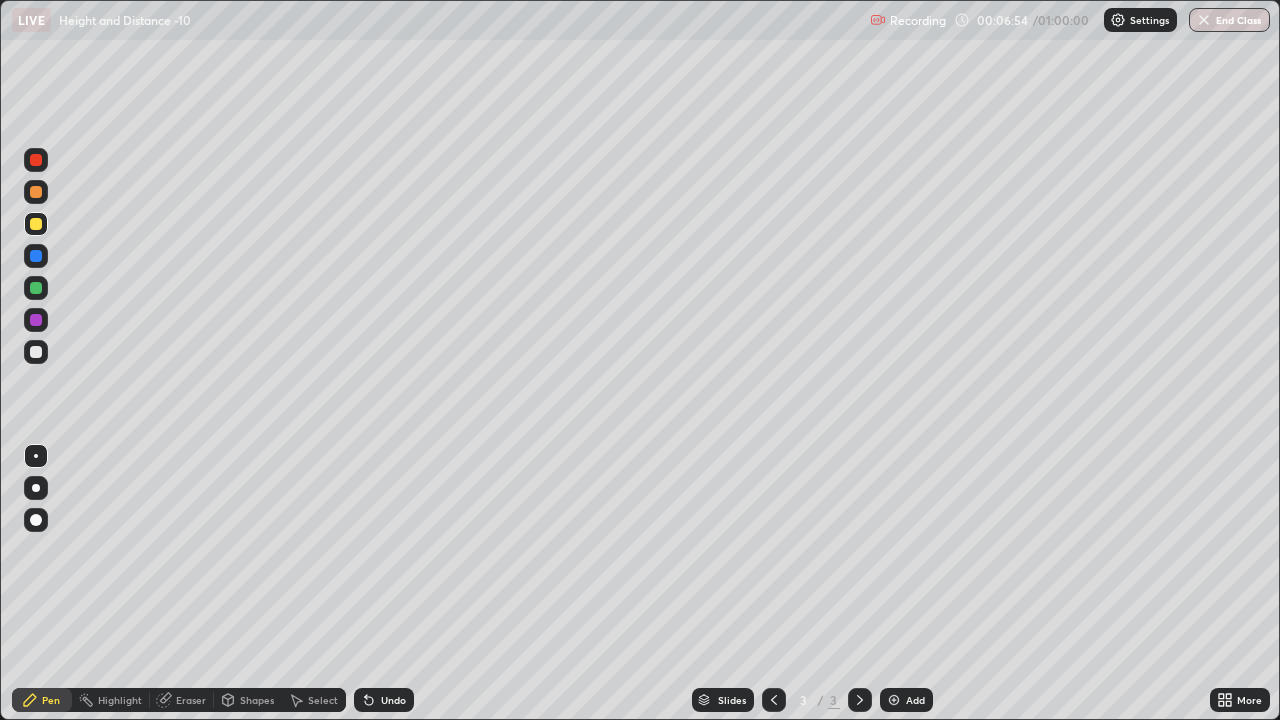 click at bounding box center (36, 352) 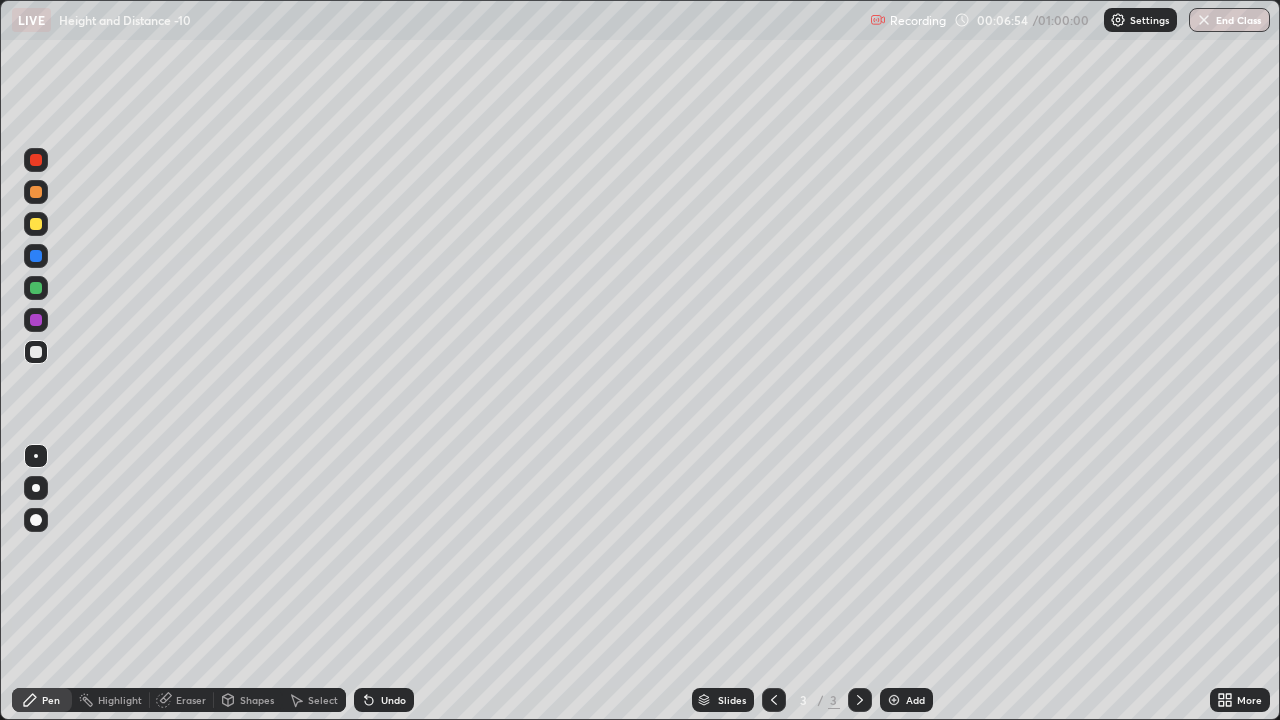 click at bounding box center [36, 352] 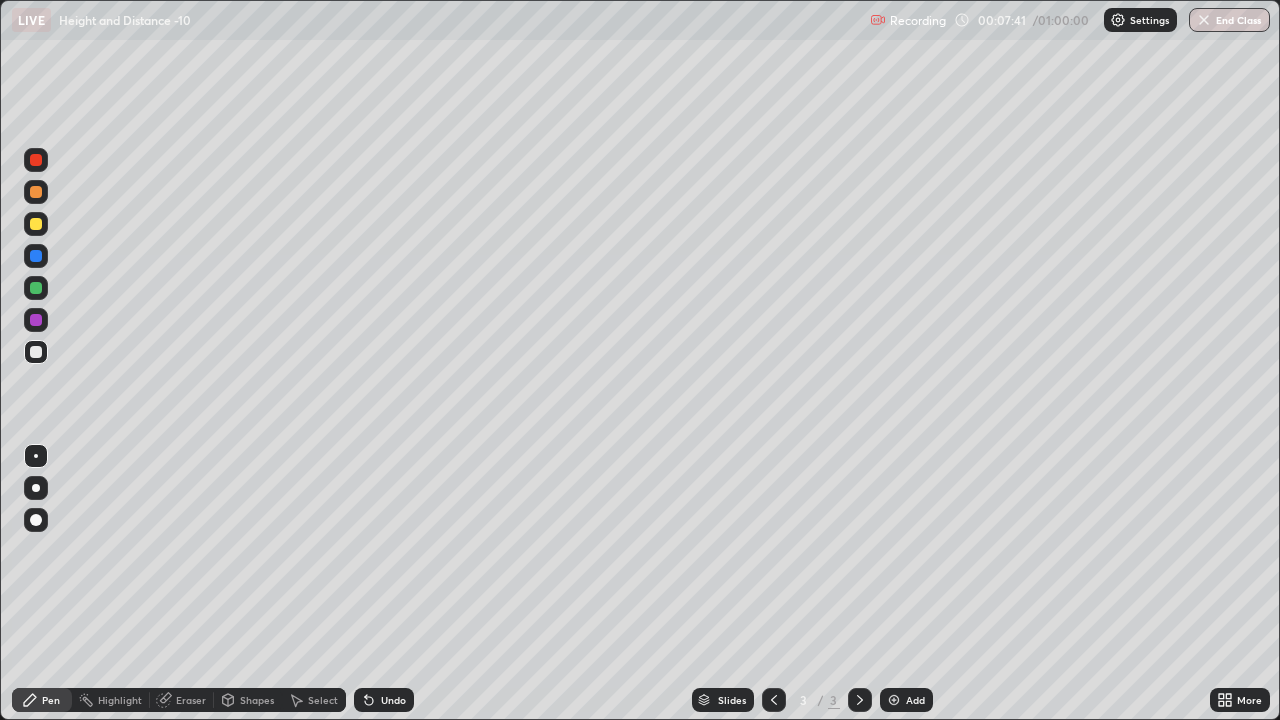 click on "Add" at bounding box center (915, 700) 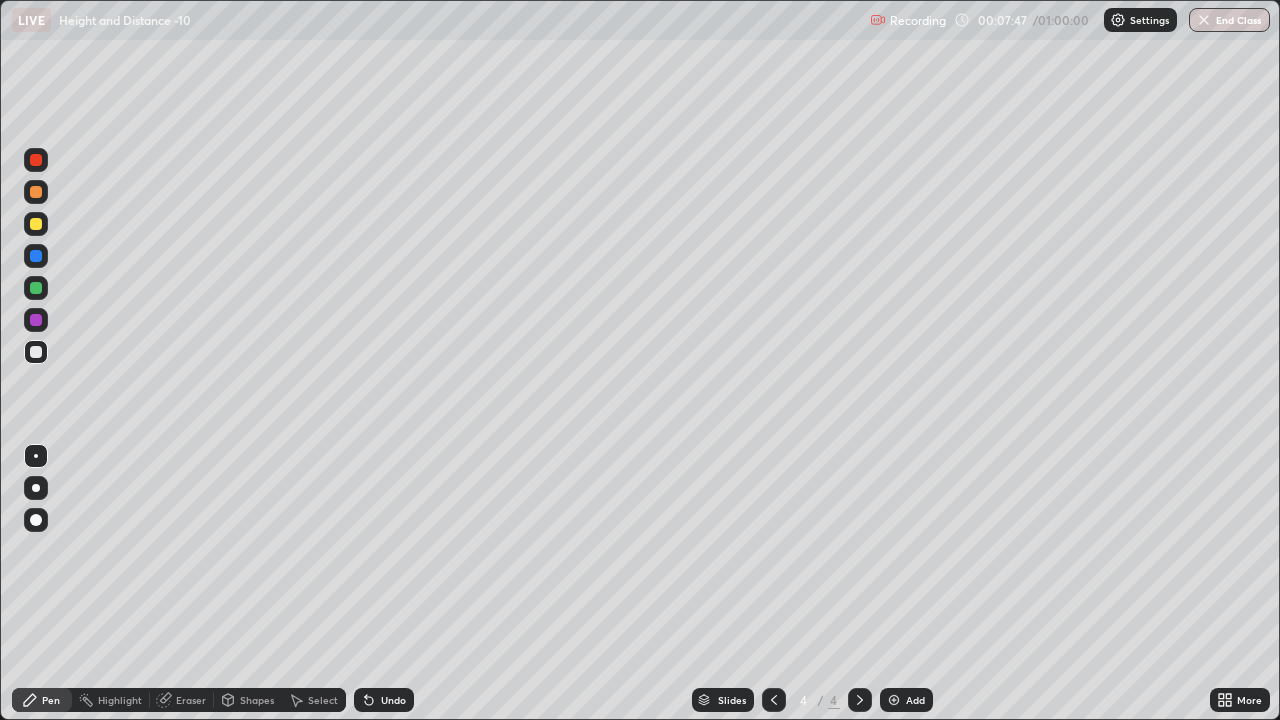 click 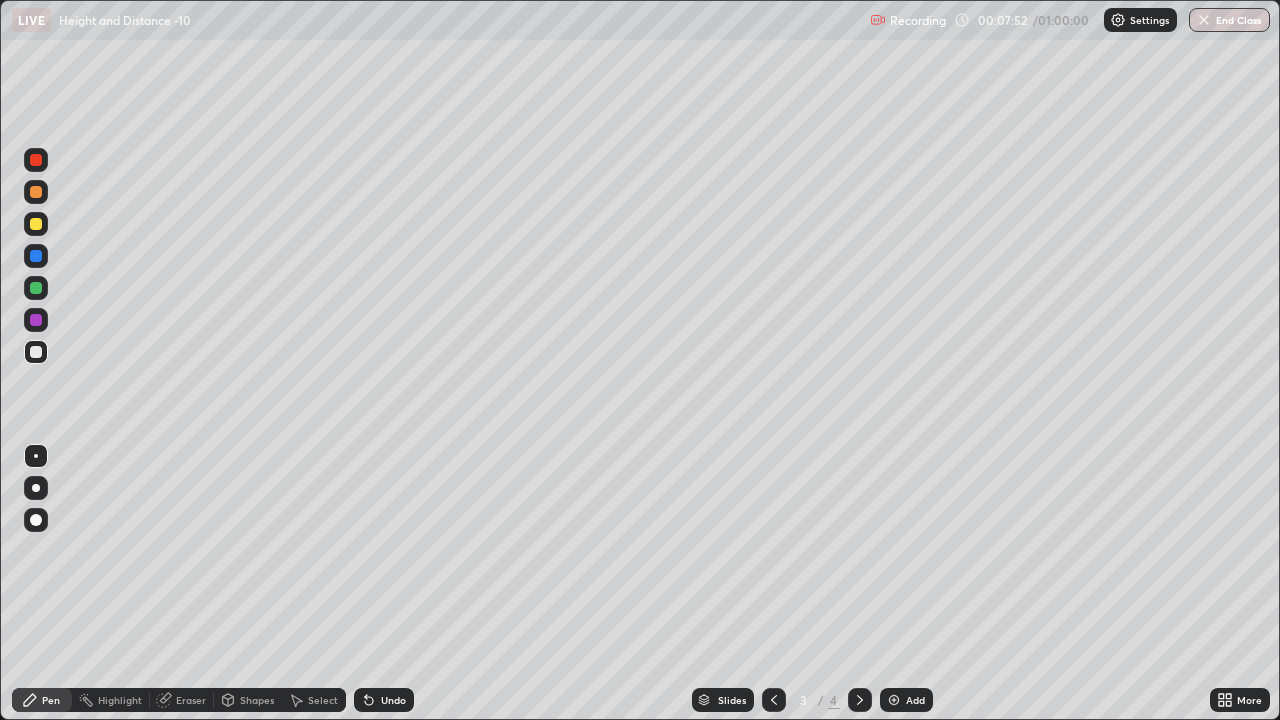 click 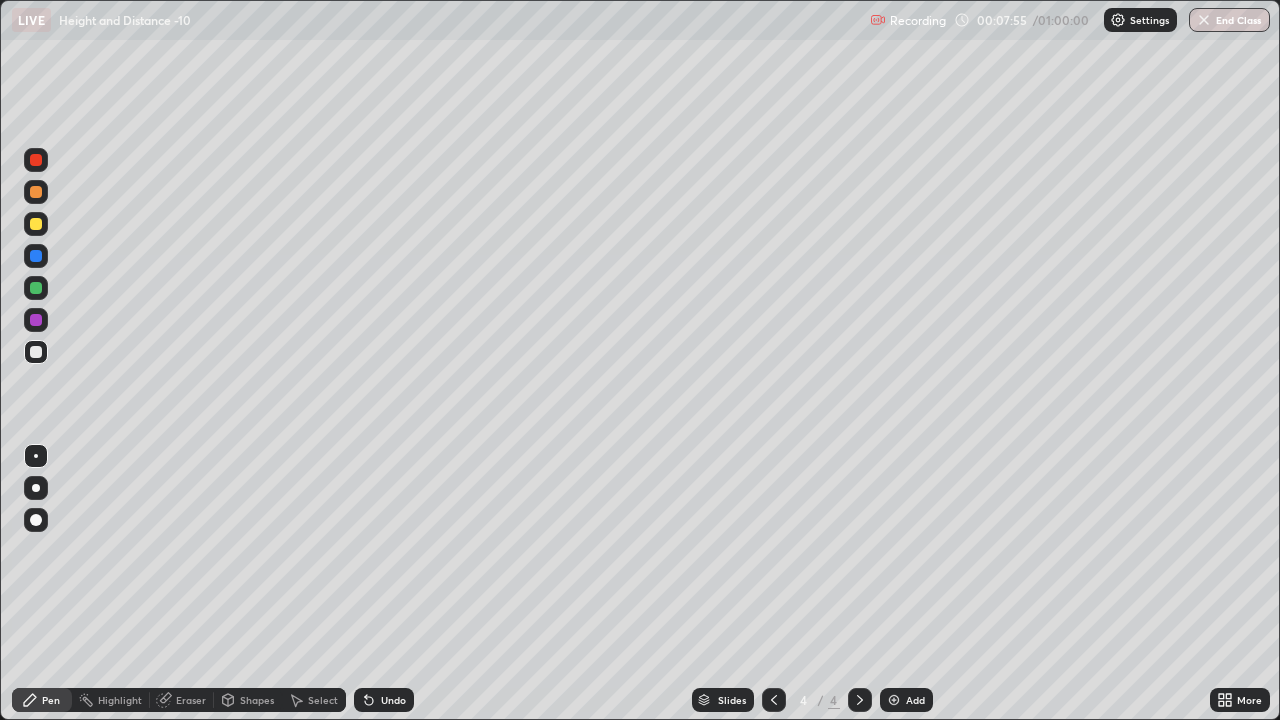 click on "Shapes" at bounding box center (257, 700) 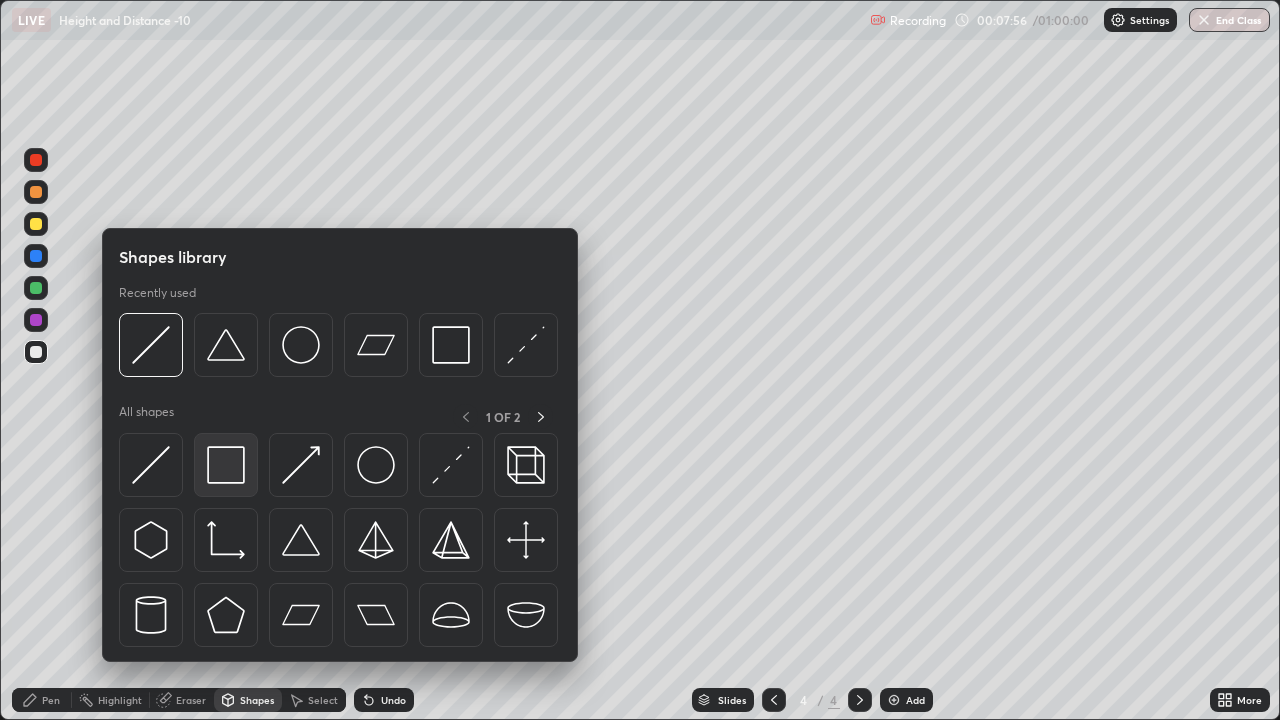 click at bounding box center (226, 465) 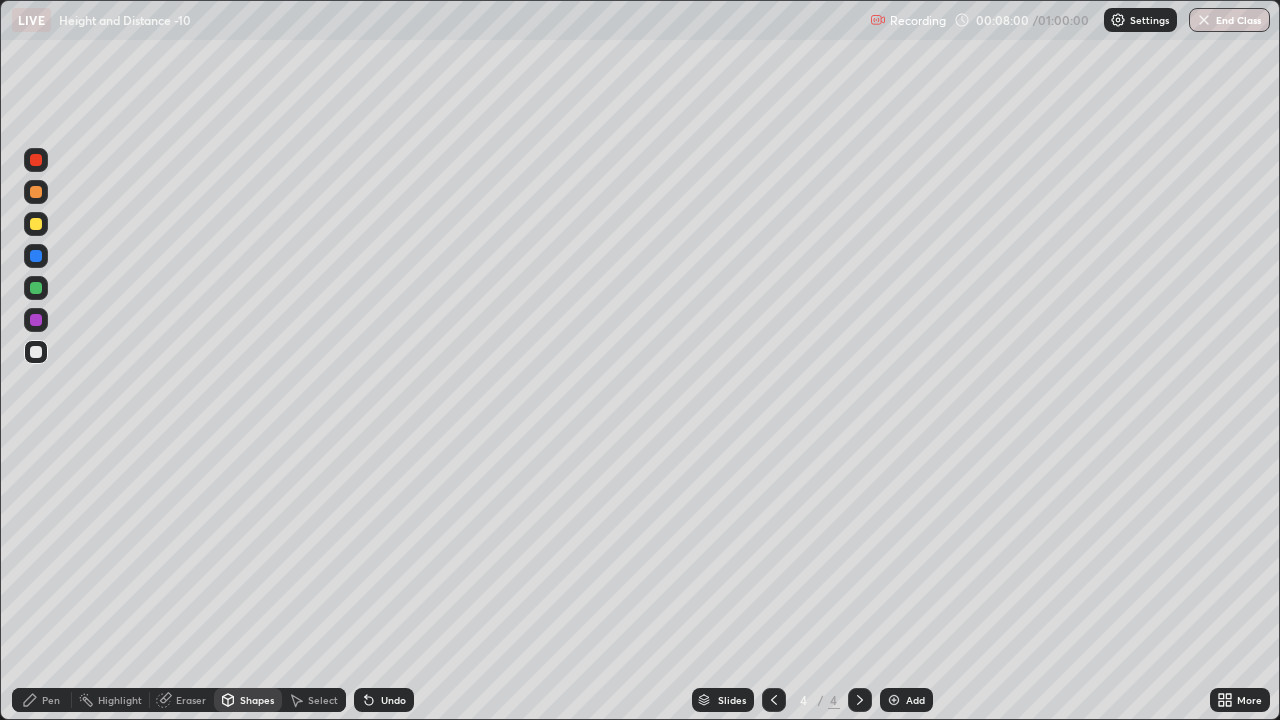 click on "Pen" at bounding box center (51, 700) 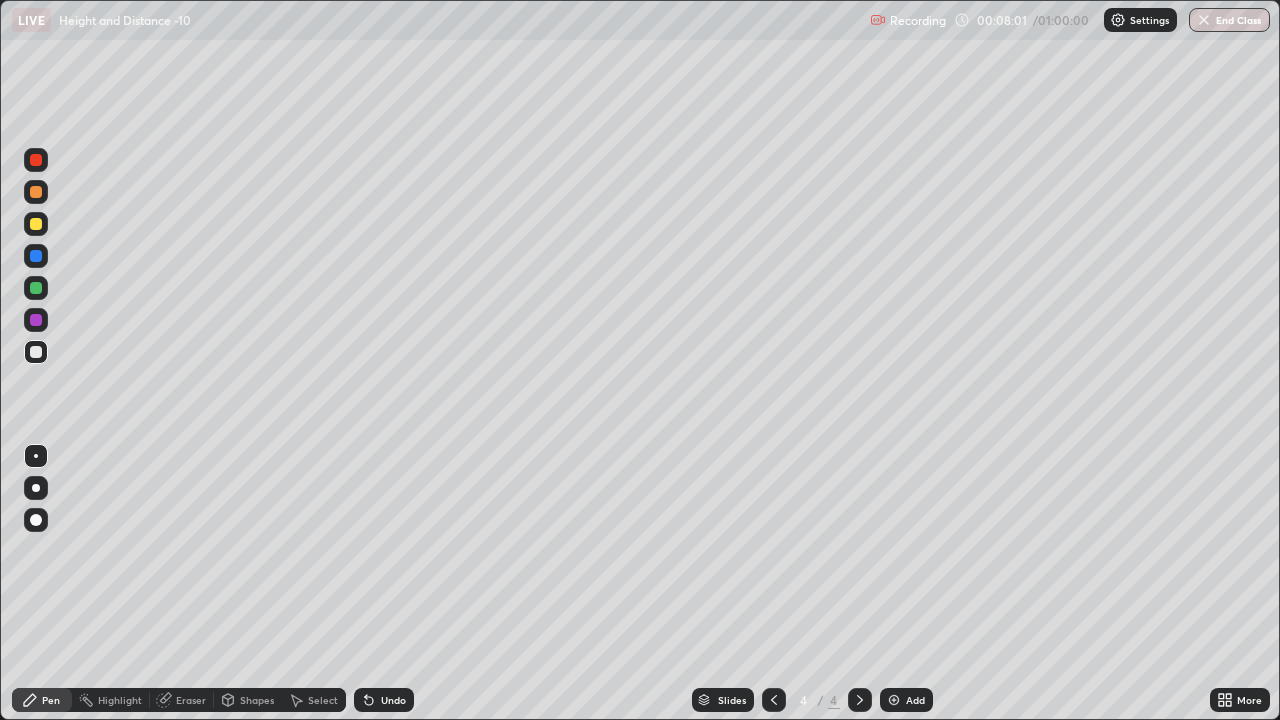 click at bounding box center [36, 320] 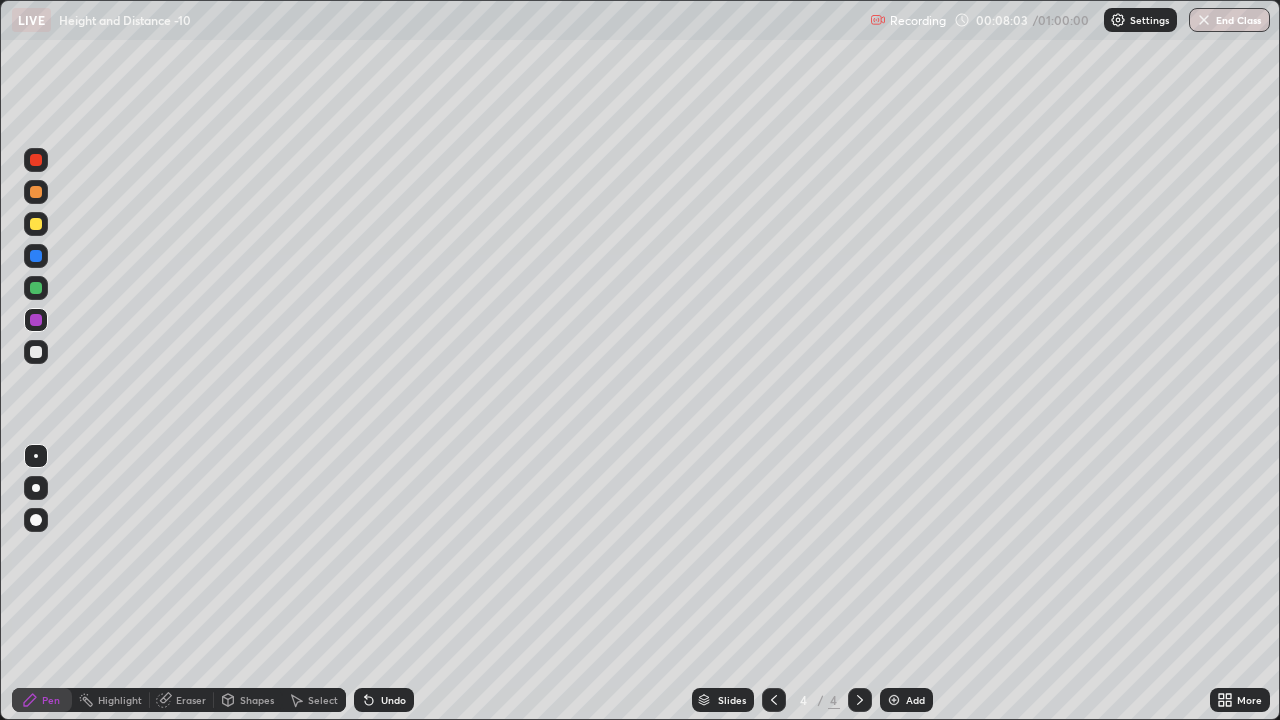 click on "Shapes" at bounding box center [257, 700] 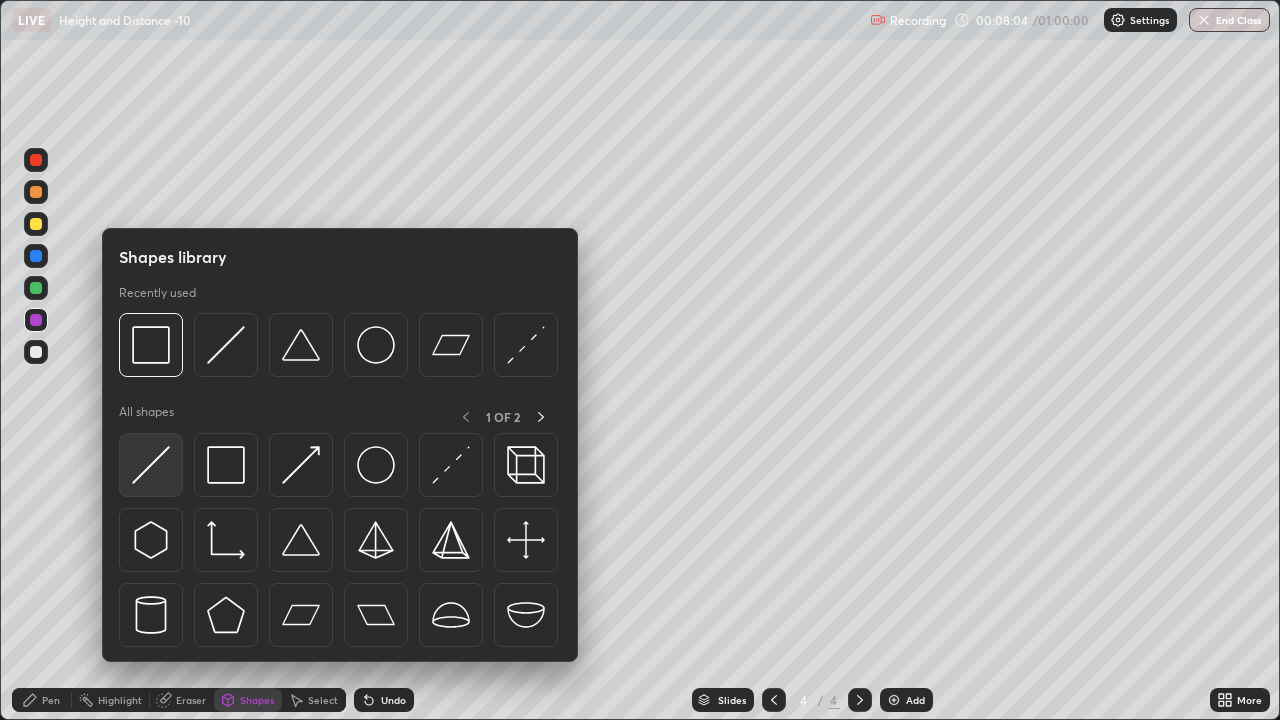 click at bounding box center (151, 465) 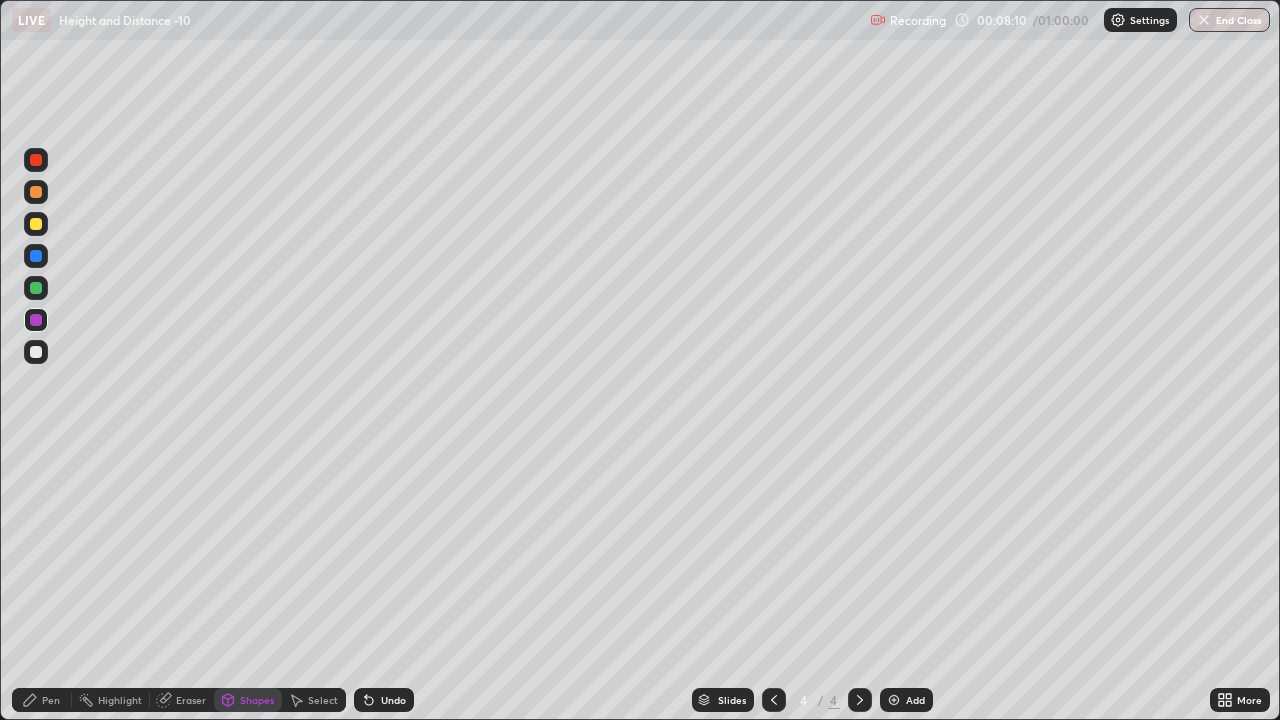click on "Pen" at bounding box center [51, 700] 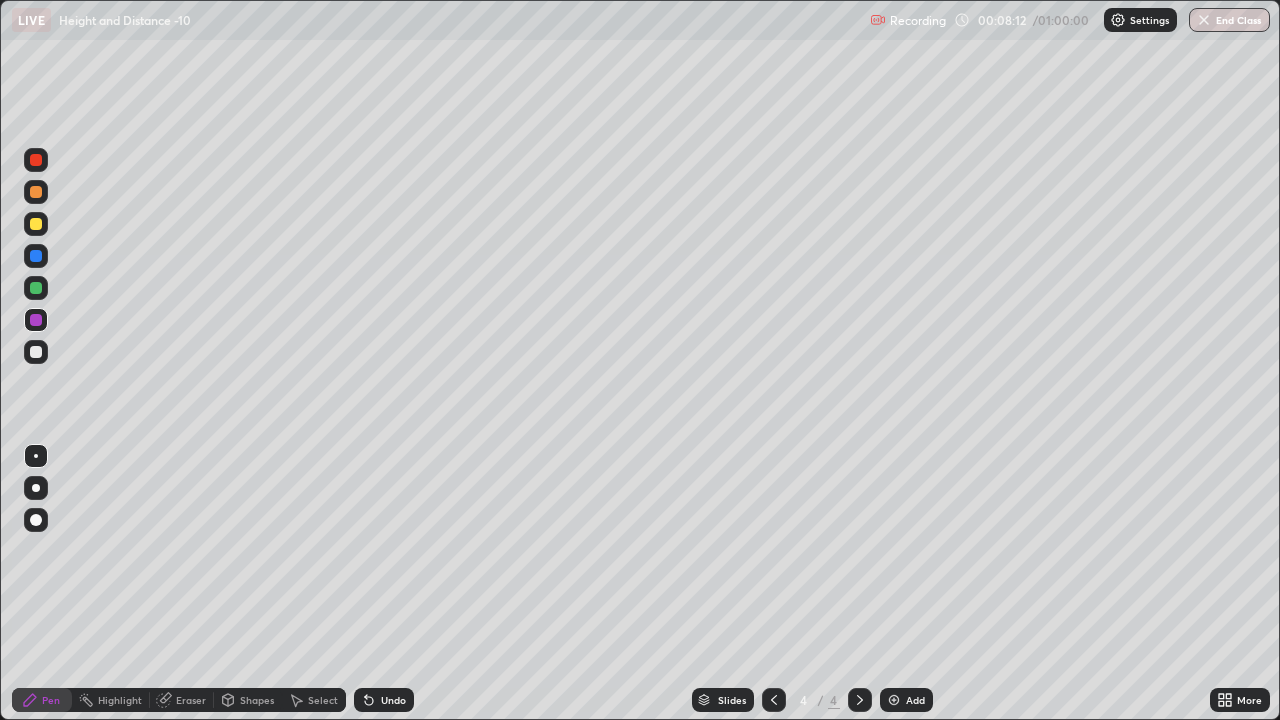 click at bounding box center [36, 288] 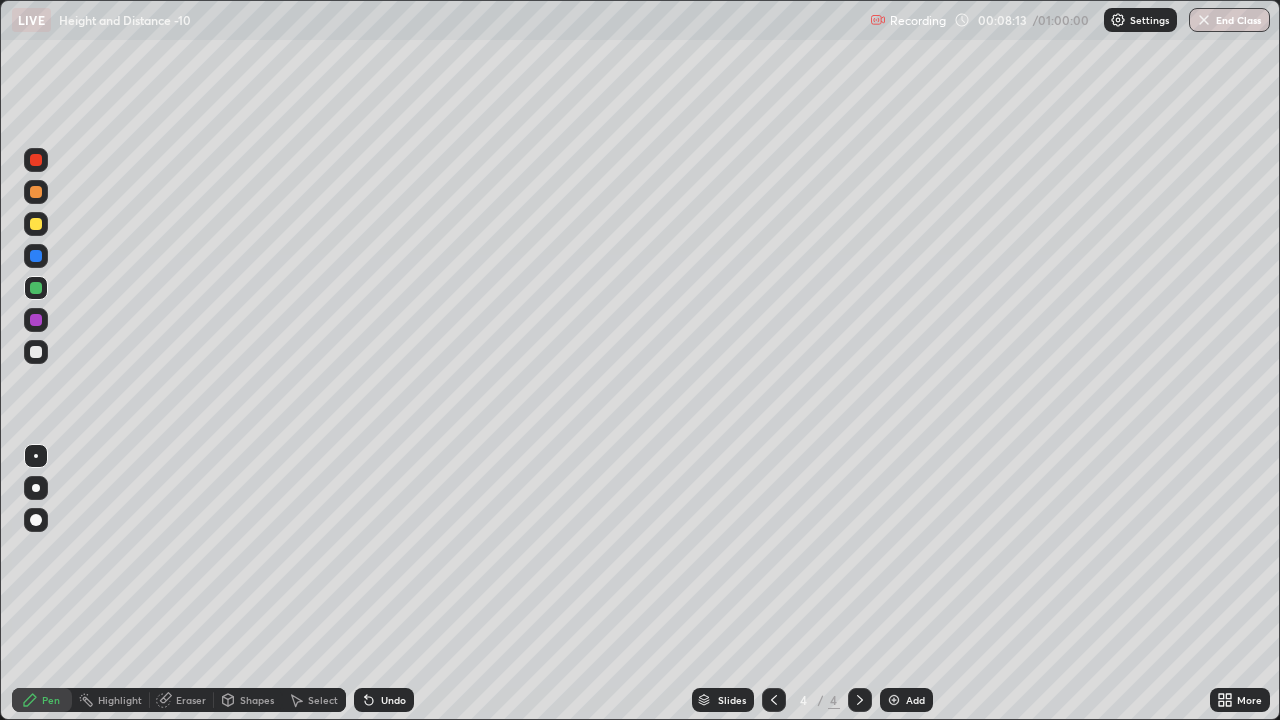 click on "Shapes" at bounding box center [257, 700] 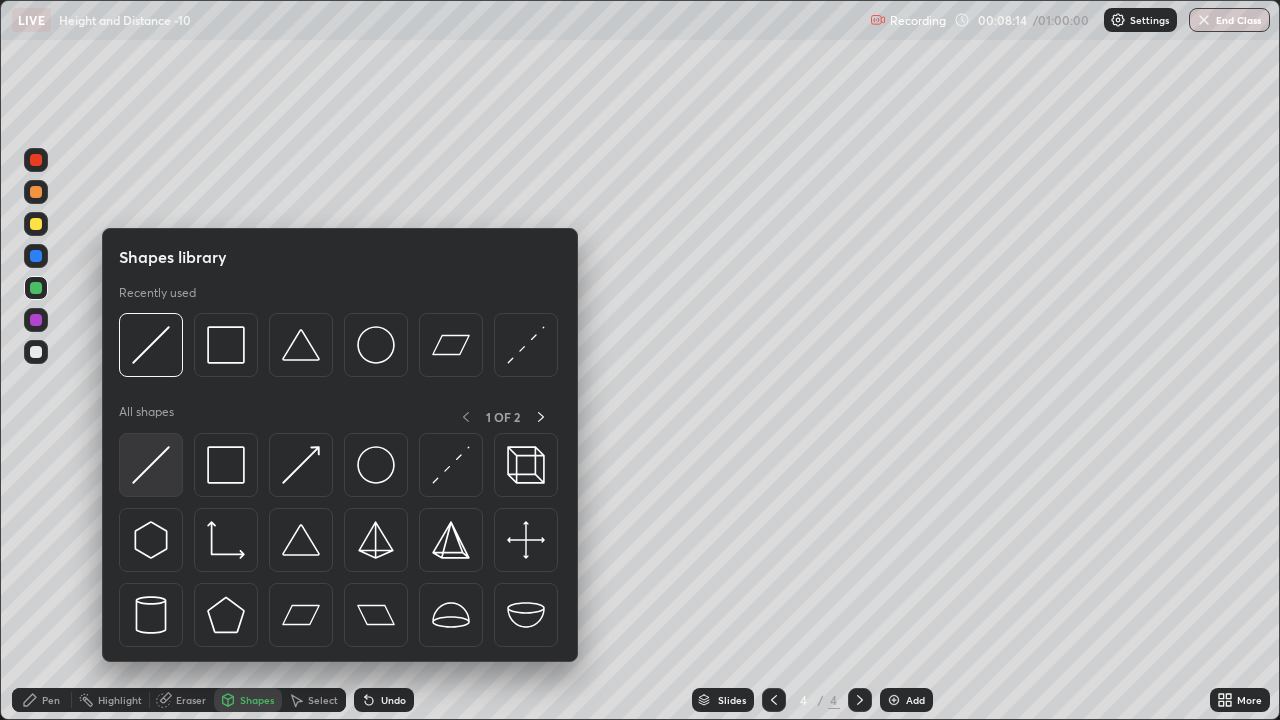 click at bounding box center (151, 465) 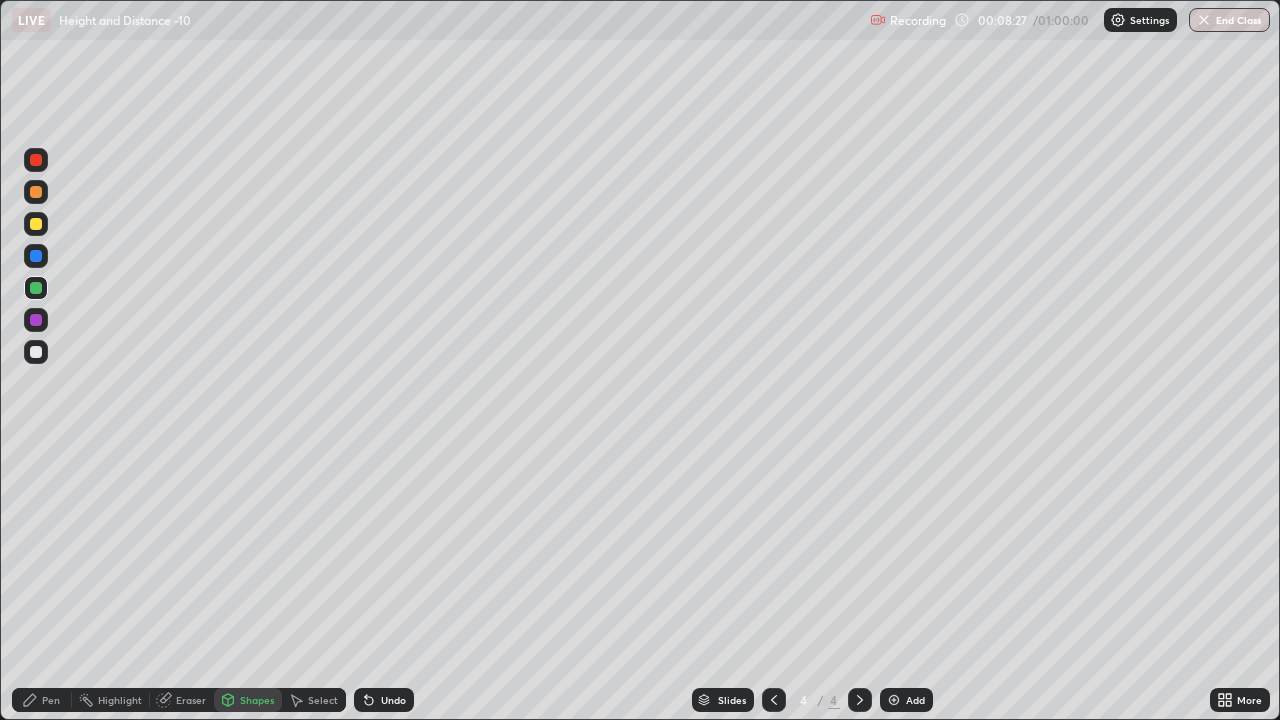 click on "Pen" at bounding box center [51, 700] 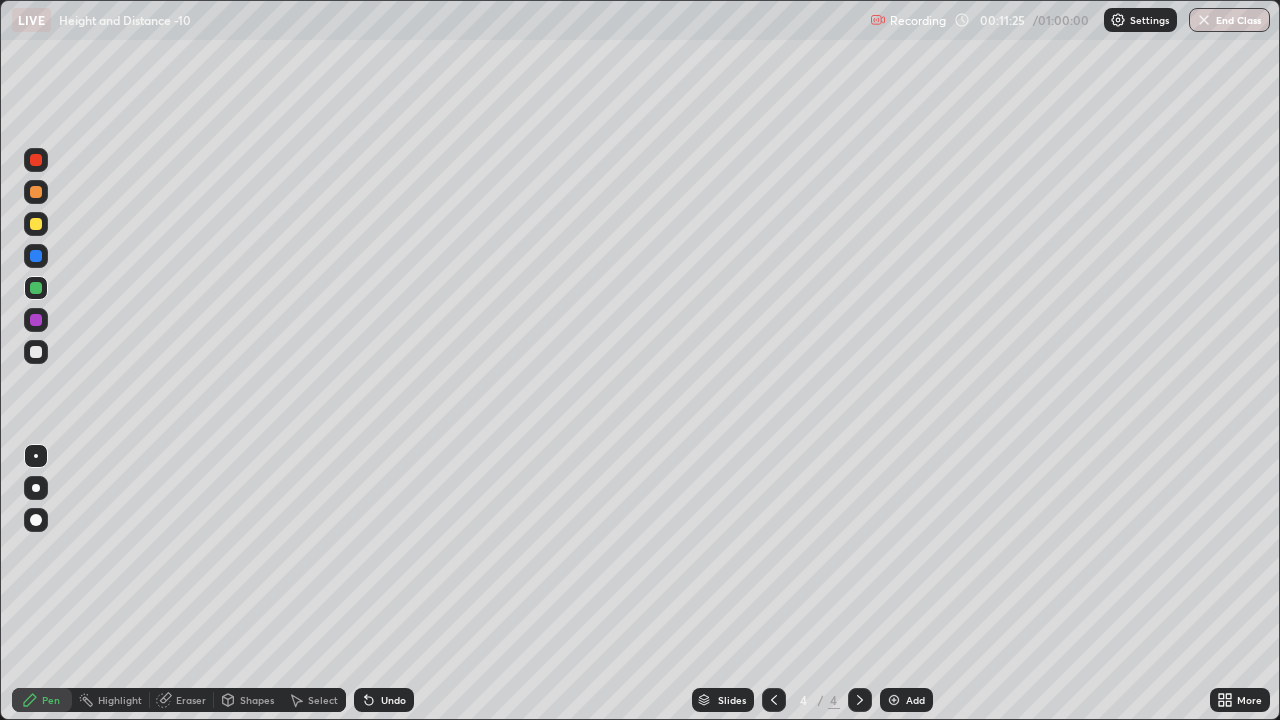 click at bounding box center (36, 224) 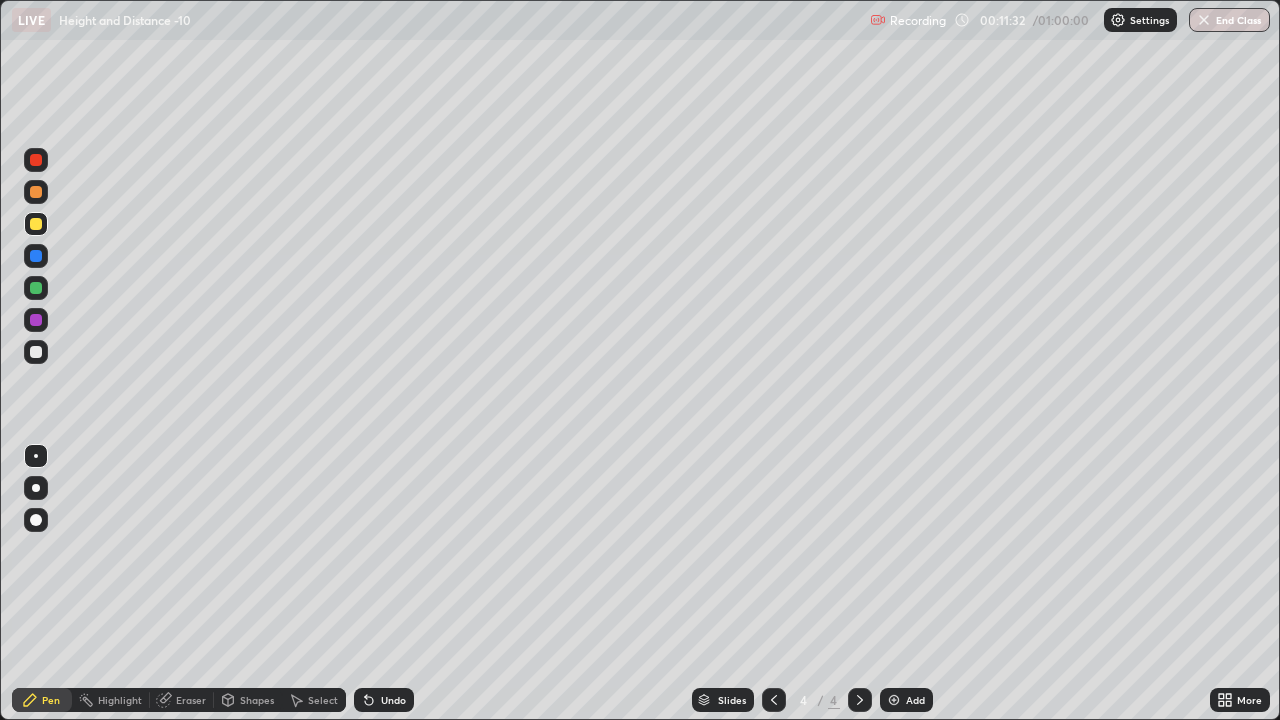 click at bounding box center [36, 320] 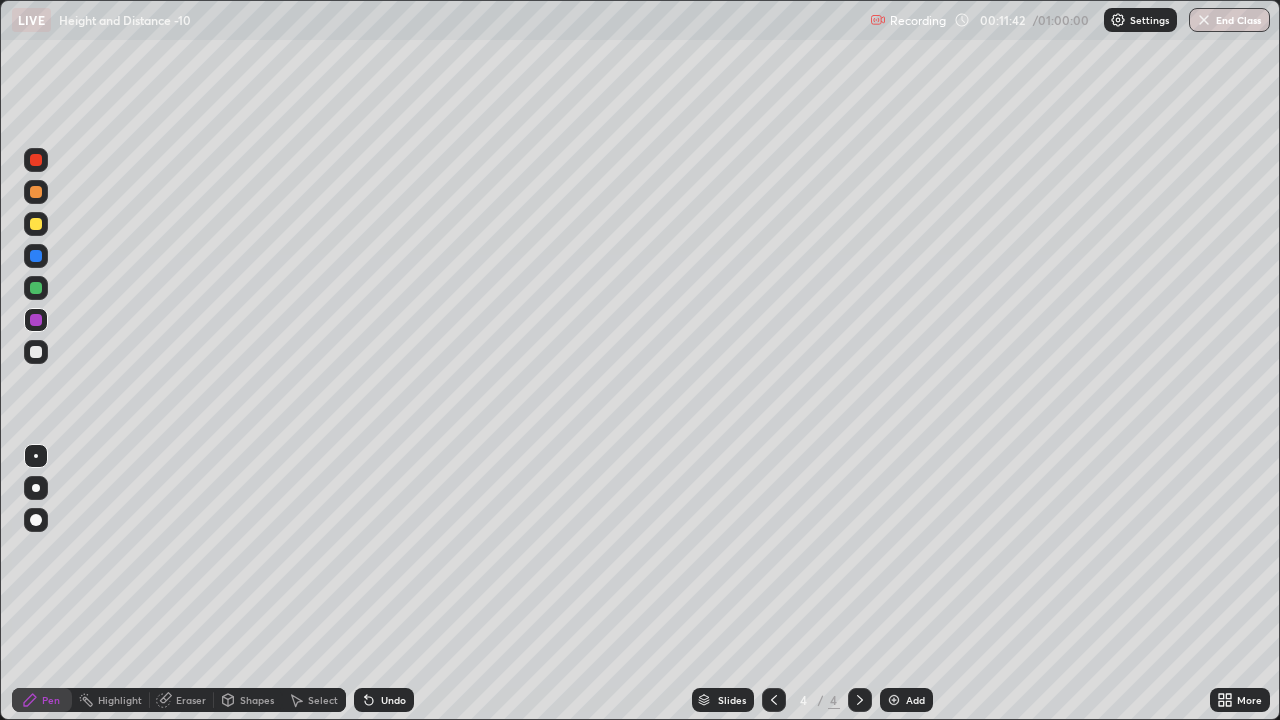 click at bounding box center (36, 288) 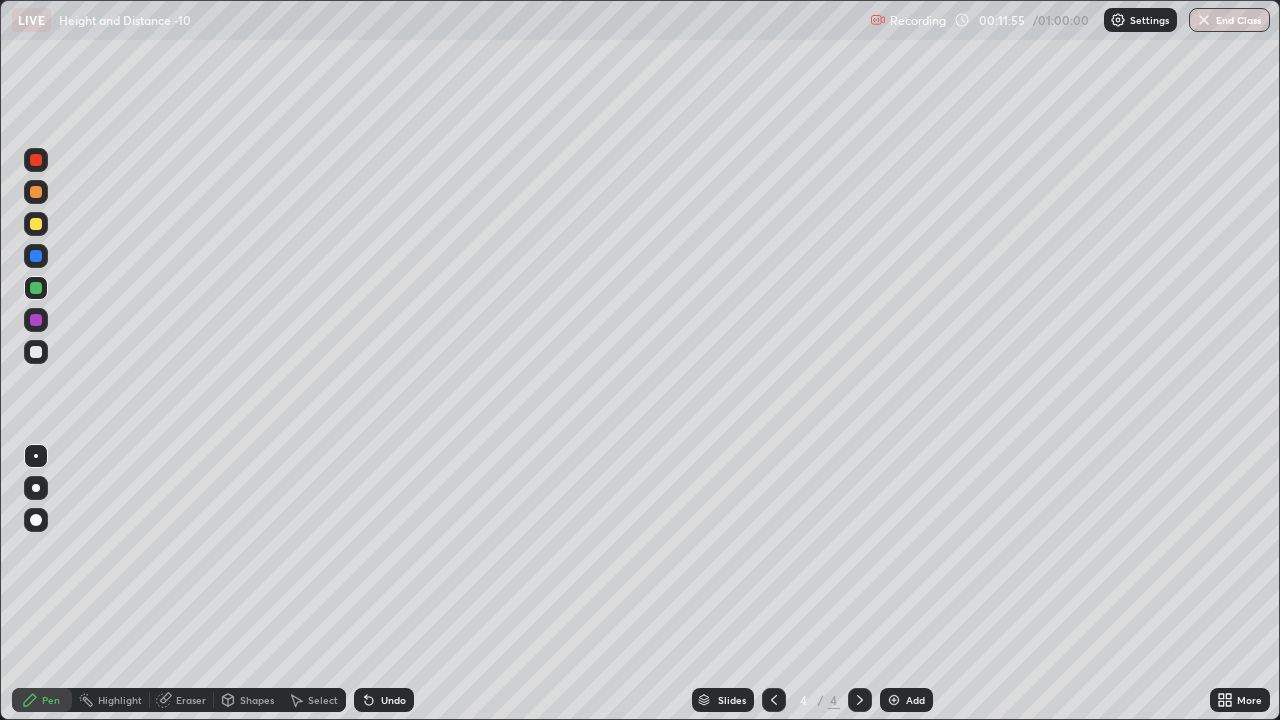 click at bounding box center (36, 352) 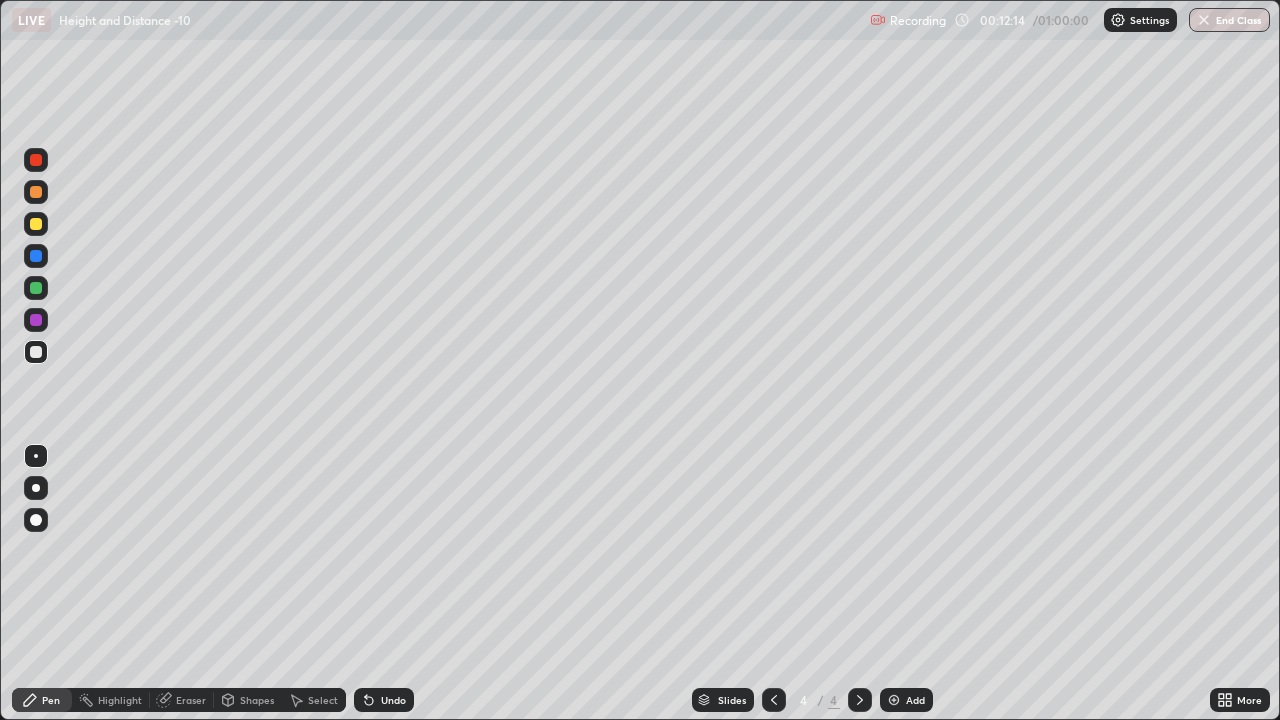 click at bounding box center (36, 256) 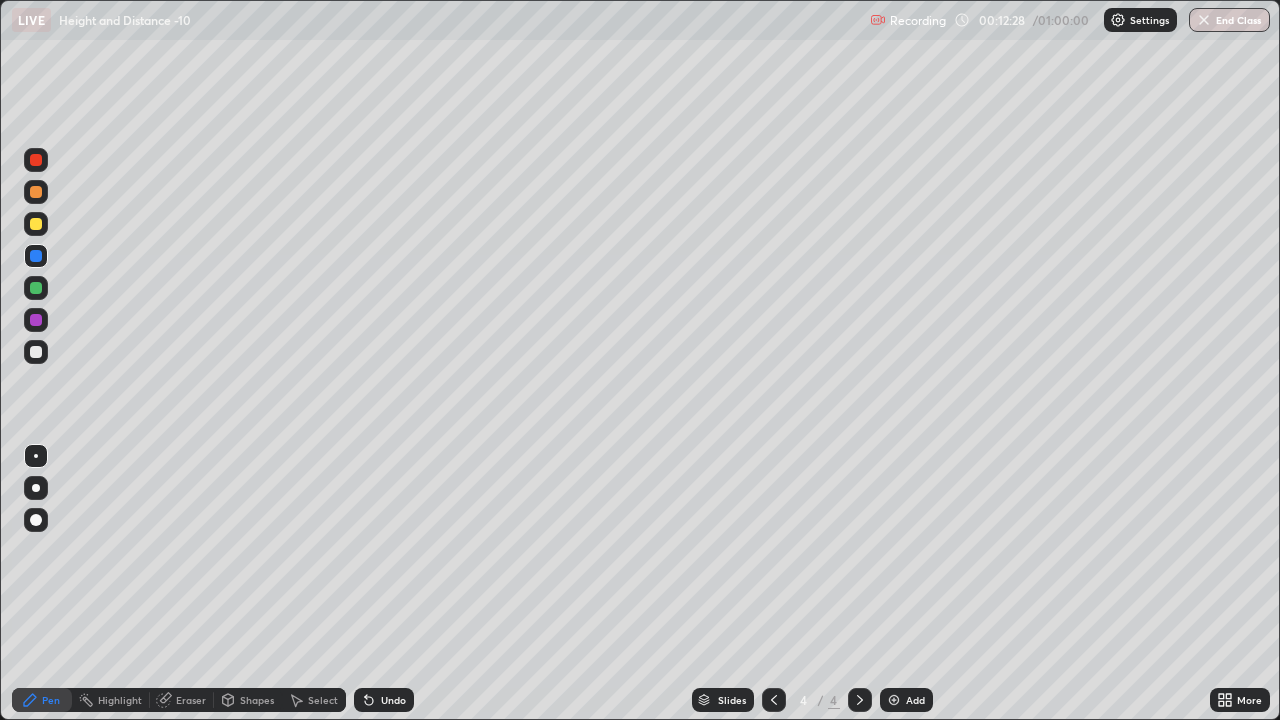 click on "Undo" at bounding box center (380, 700) 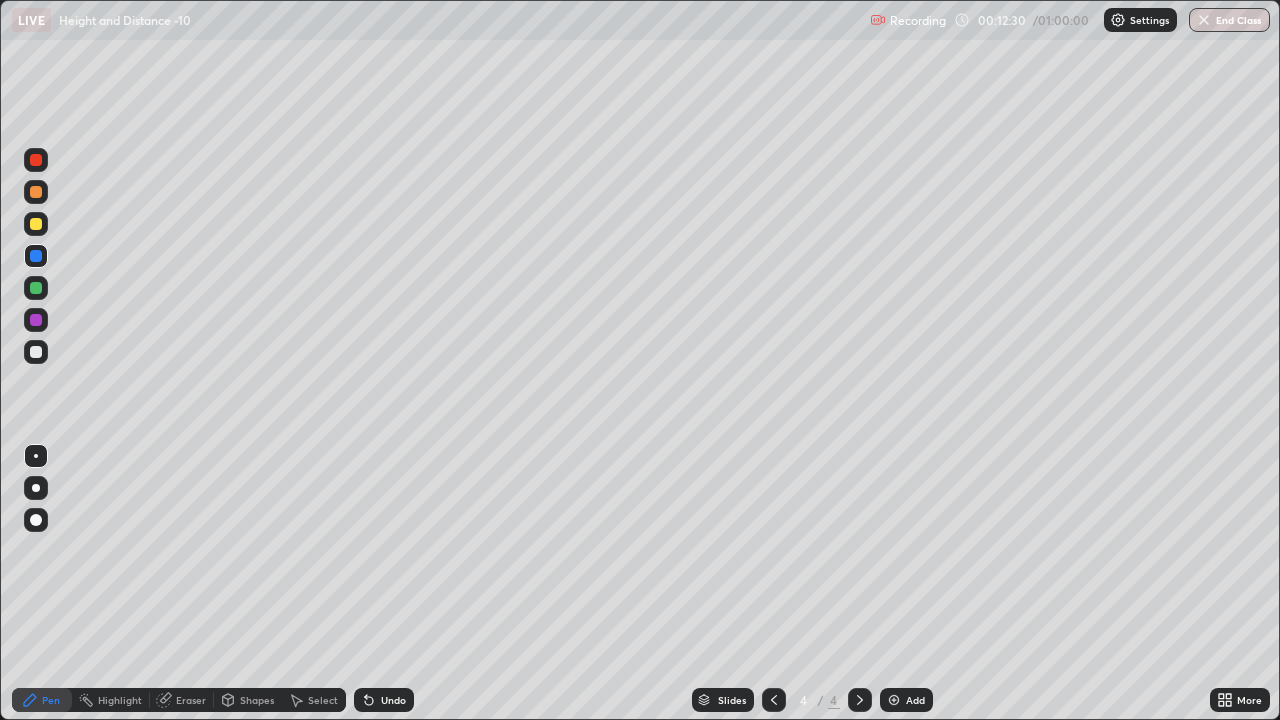 click on "Undo" at bounding box center [380, 700] 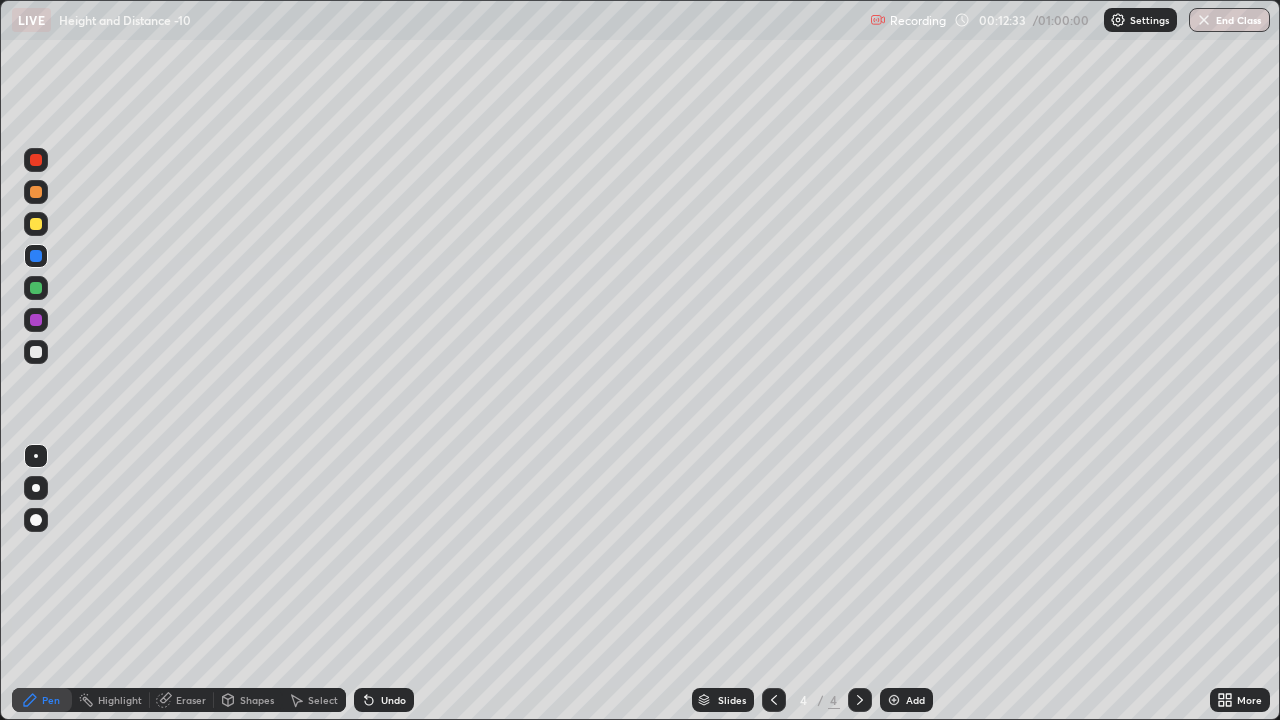 click on "Undo" at bounding box center (380, 700) 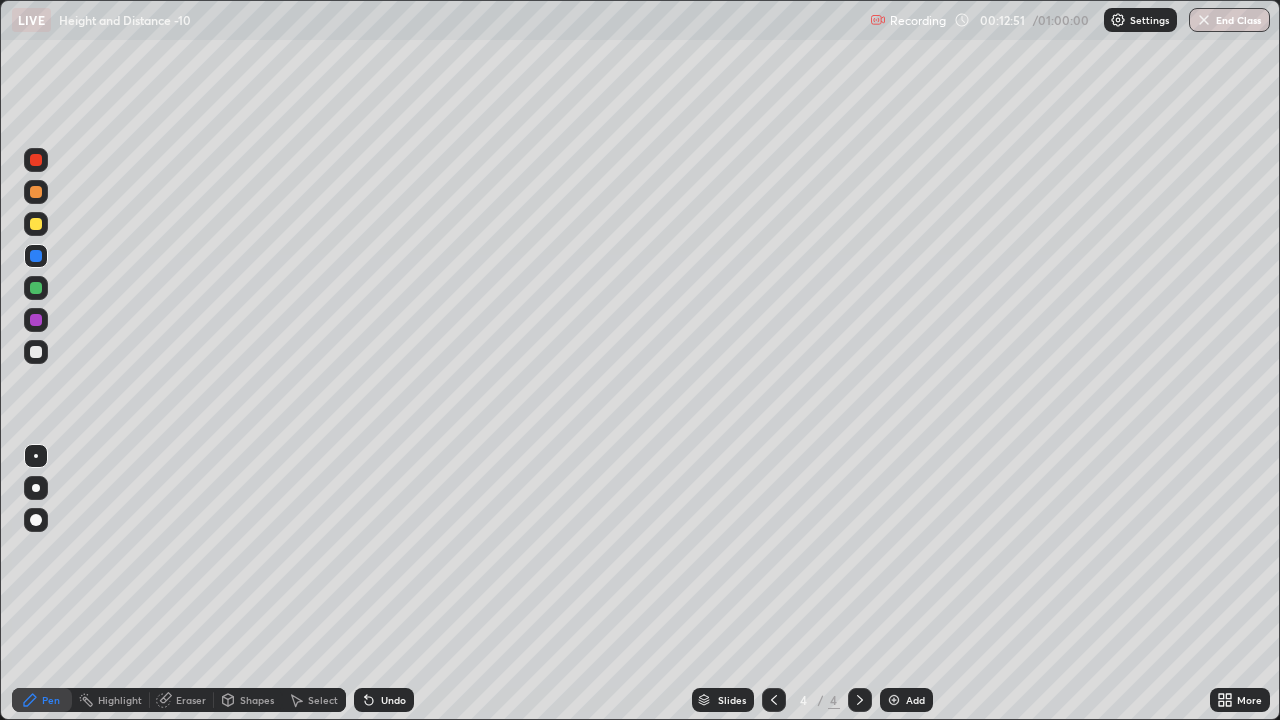 click on "Undo" at bounding box center (393, 700) 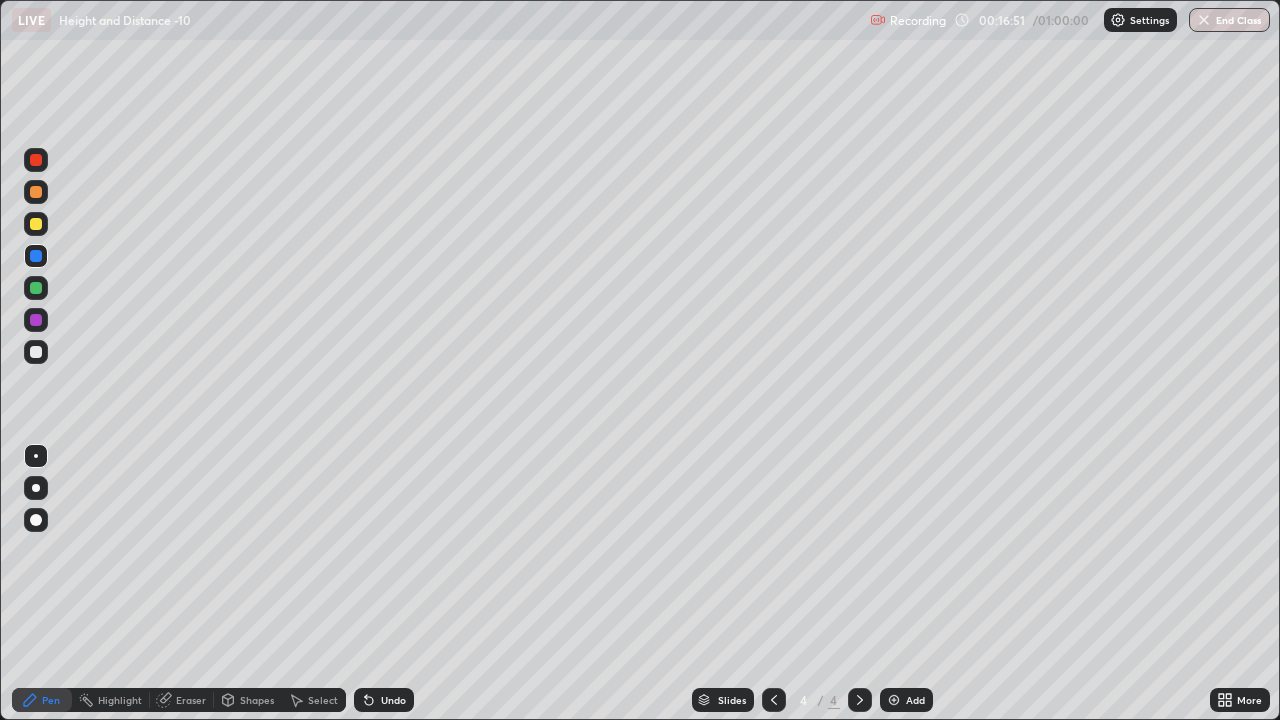 click on "Eraser" at bounding box center [191, 700] 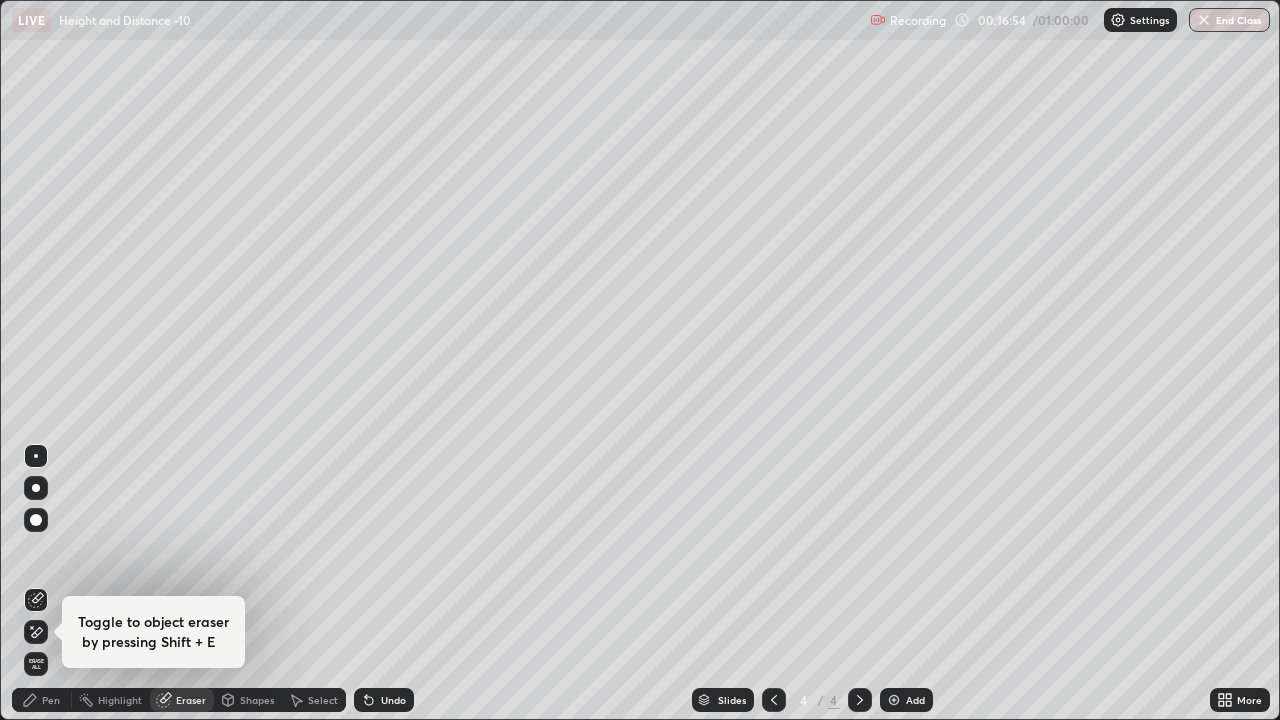 click 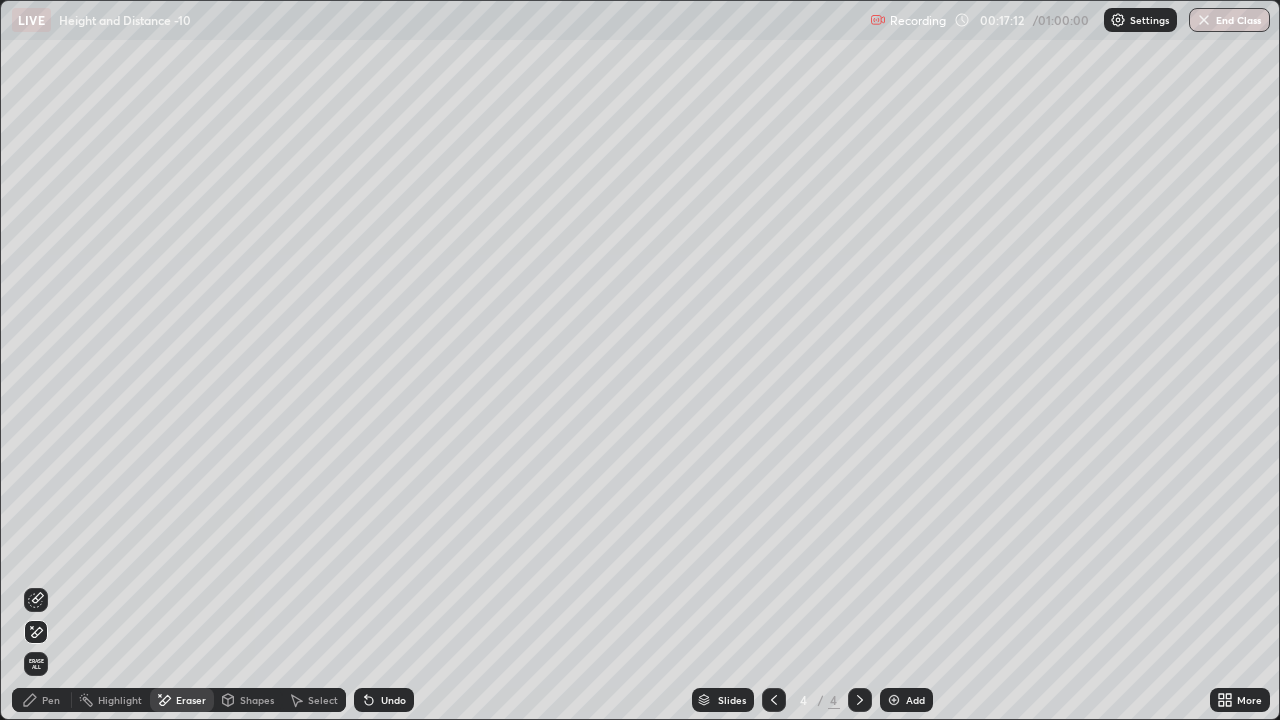 click on "Undo" at bounding box center (384, 700) 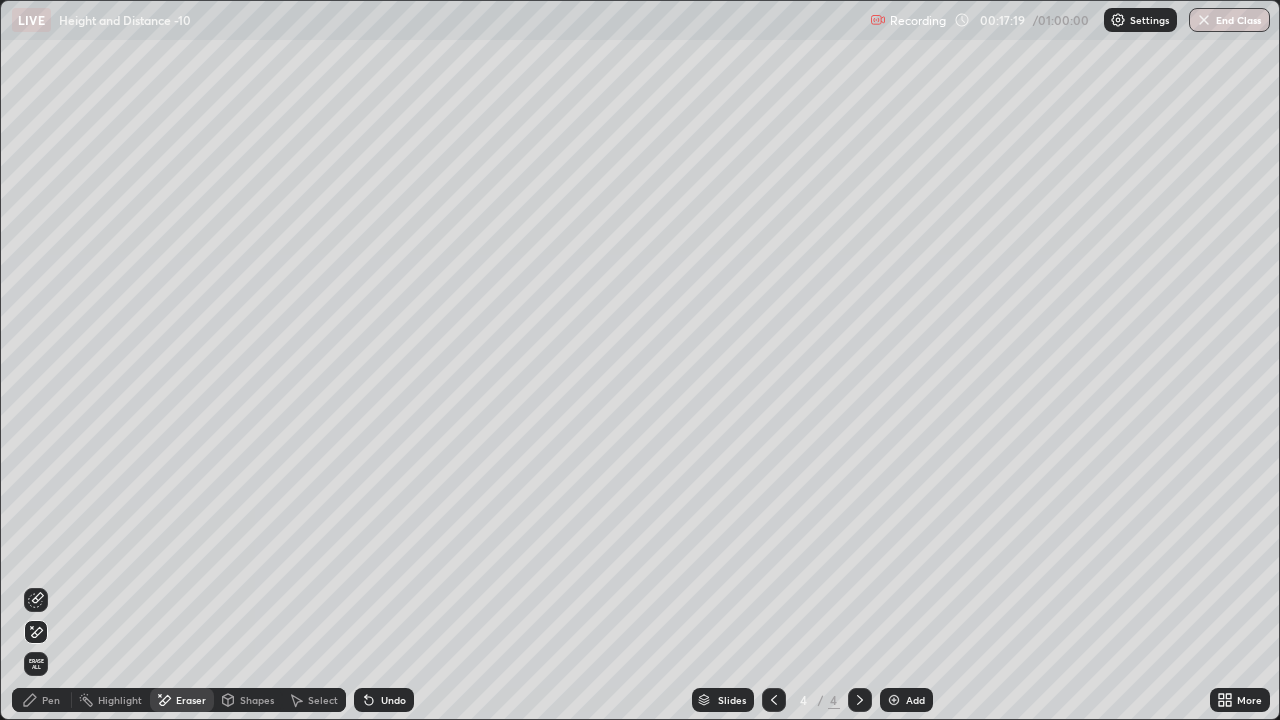 click on "Pen" at bounding box center (51, 700) 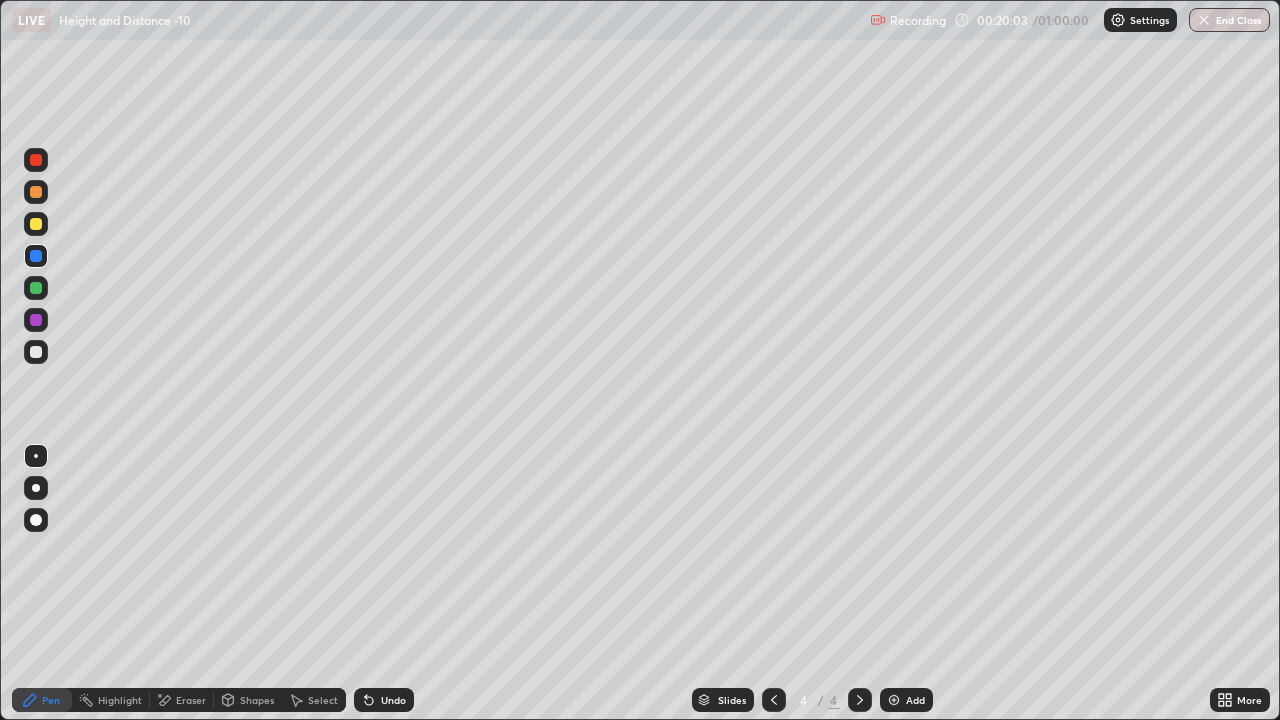 click on "Eraser" at bounding box center [191, 700] 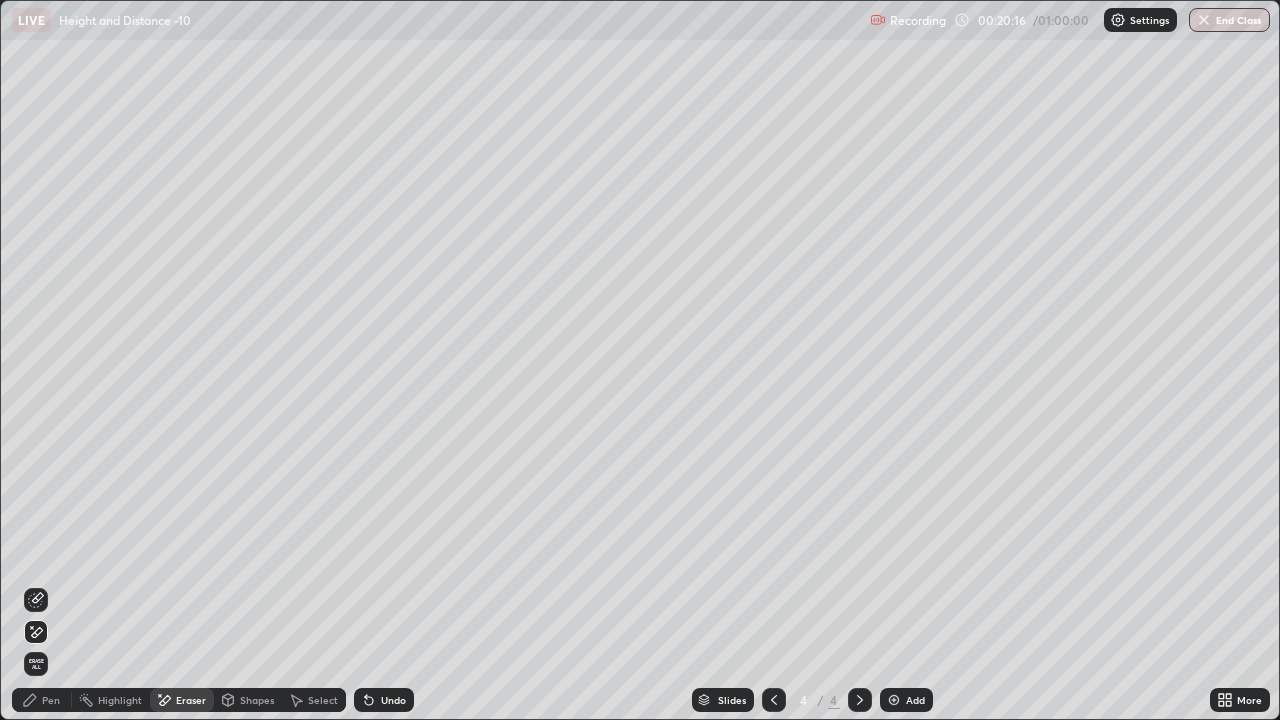 click on "Pen" at bounding box center (51, 700) 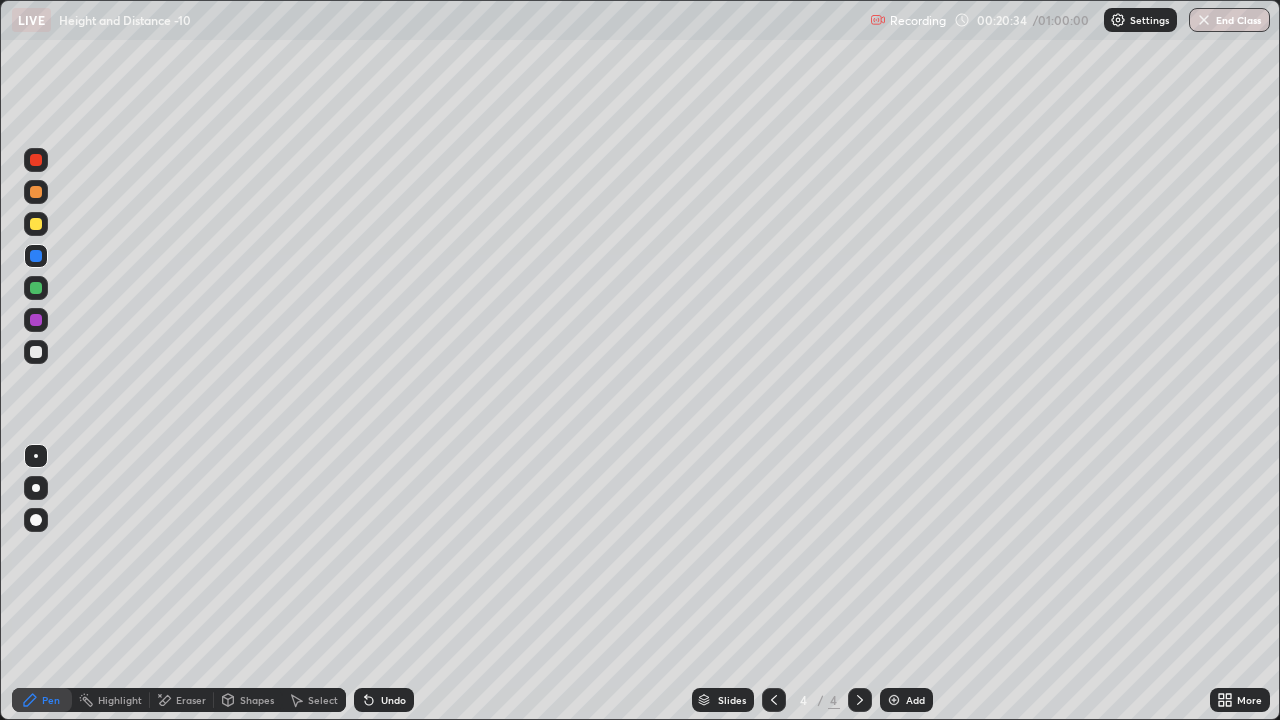 click at bounding box center (36, 352) 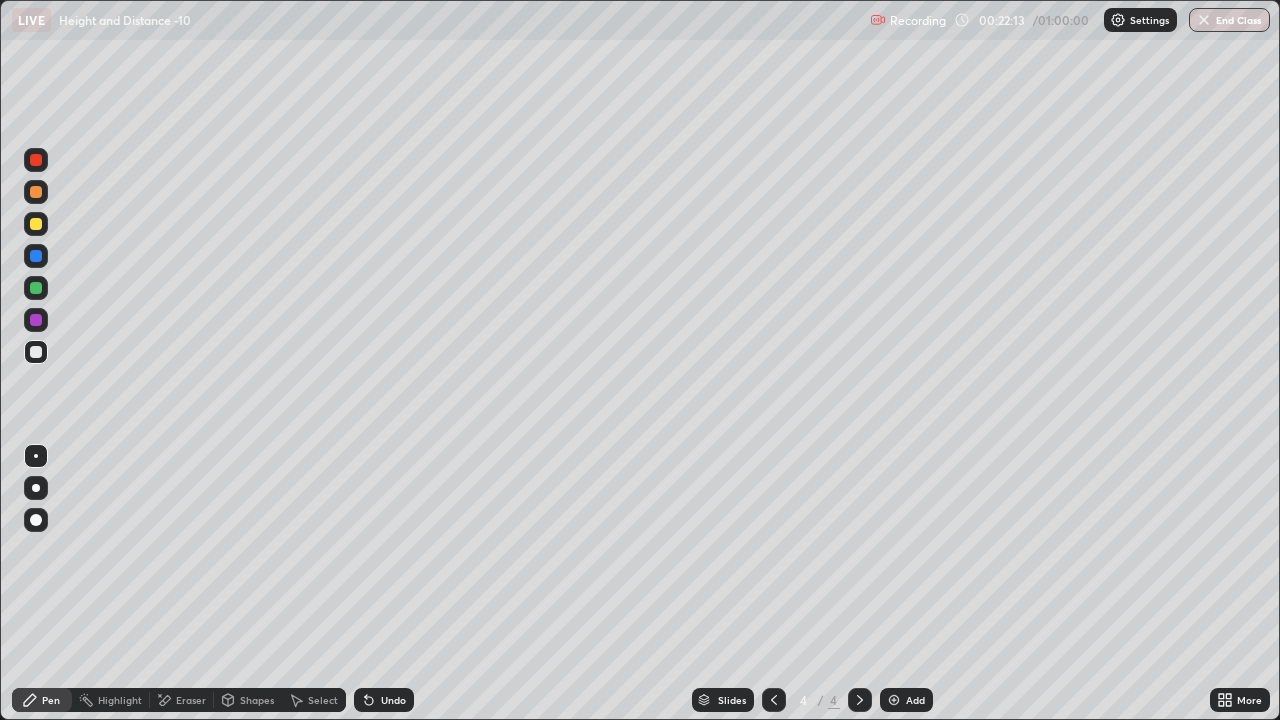 click on "Add" at bounding box center [906, 700] 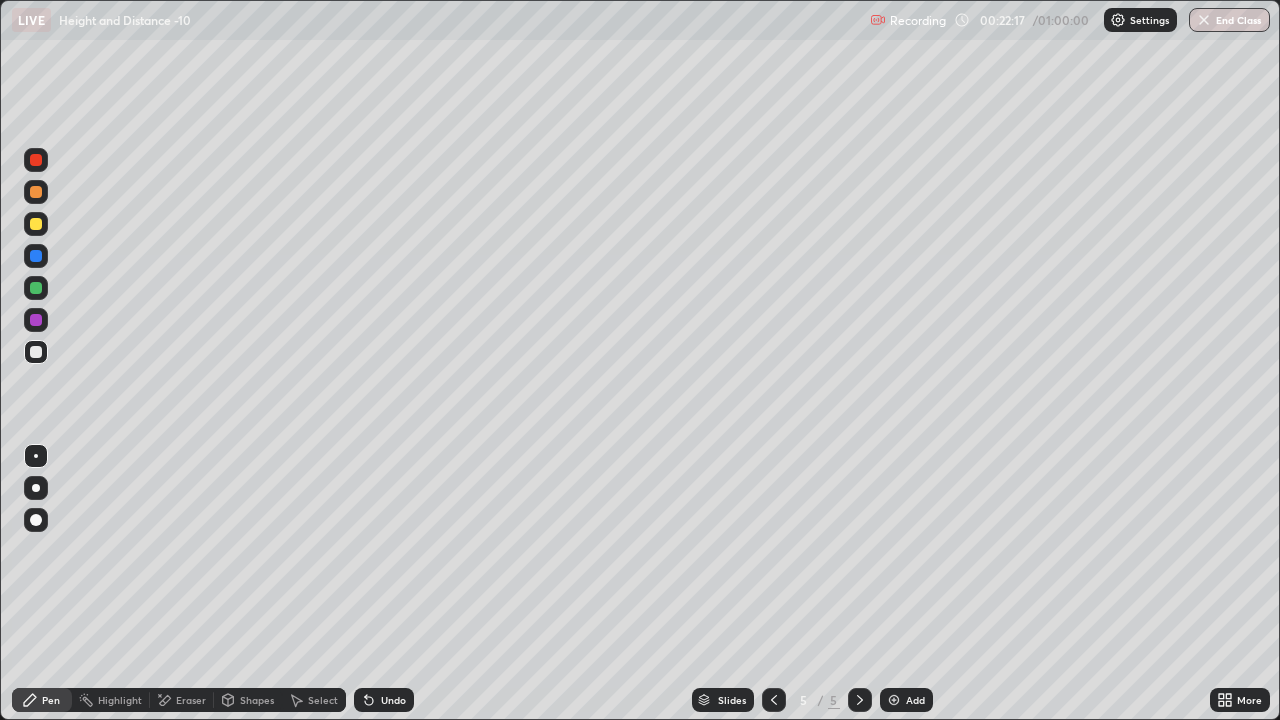 click at bounding box center [36, 256] 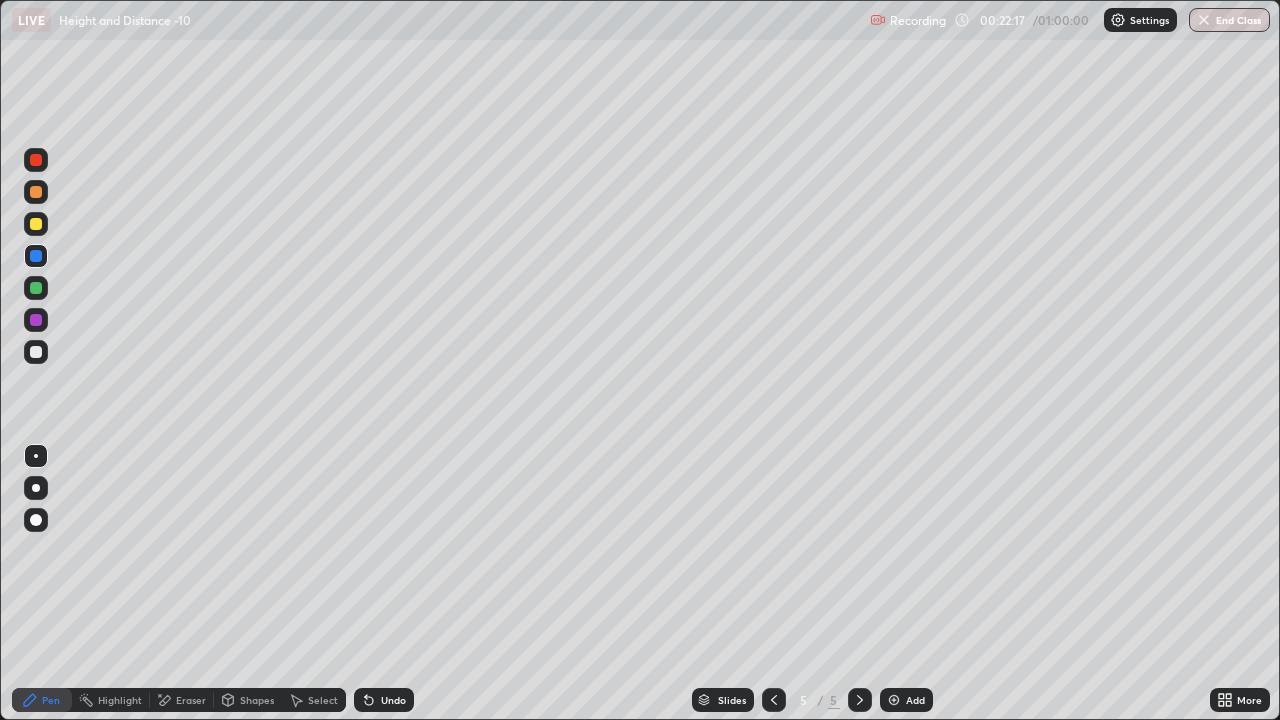 click at bounding box center (36, 224) 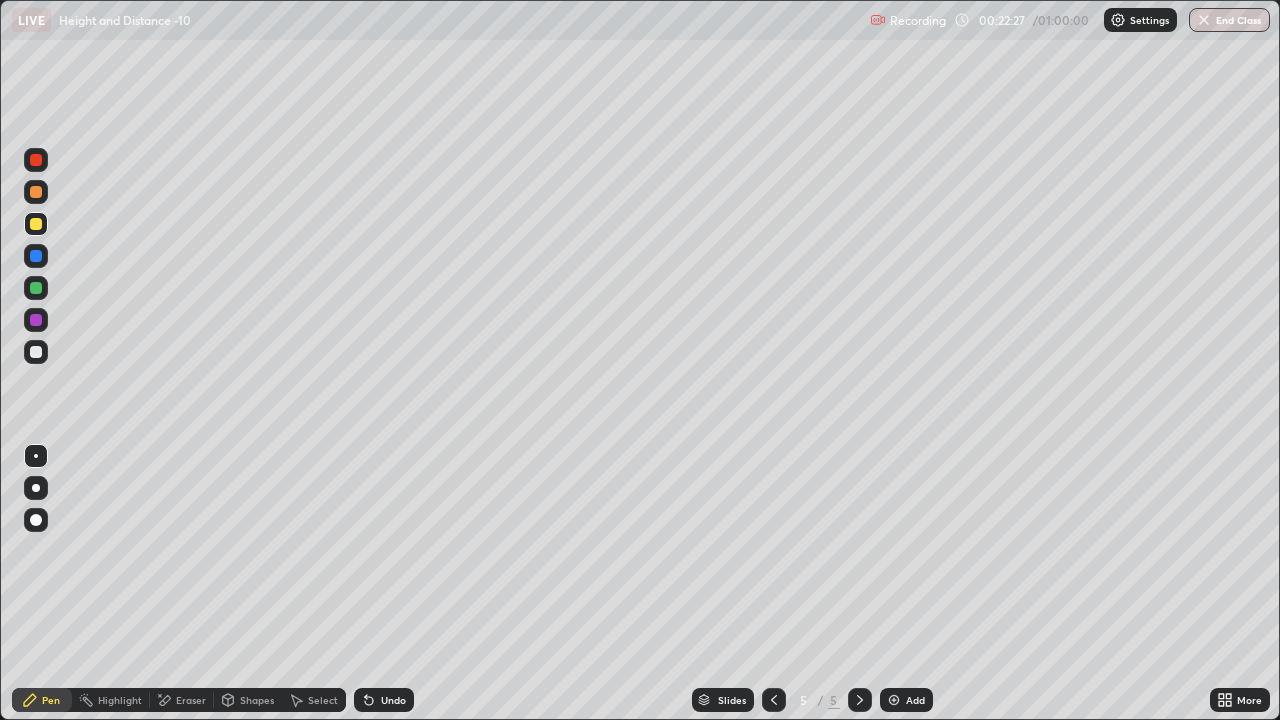 click at bounding box center (36, 160) 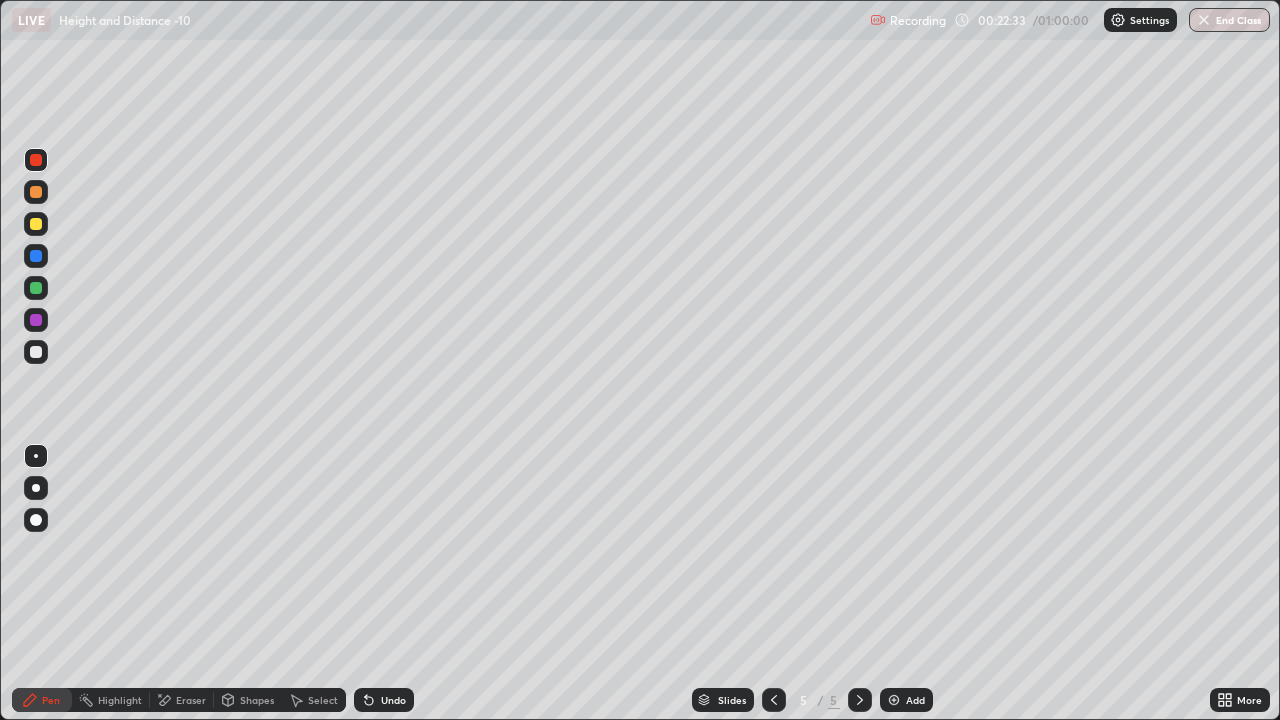 click at bounding box center [36, 320] 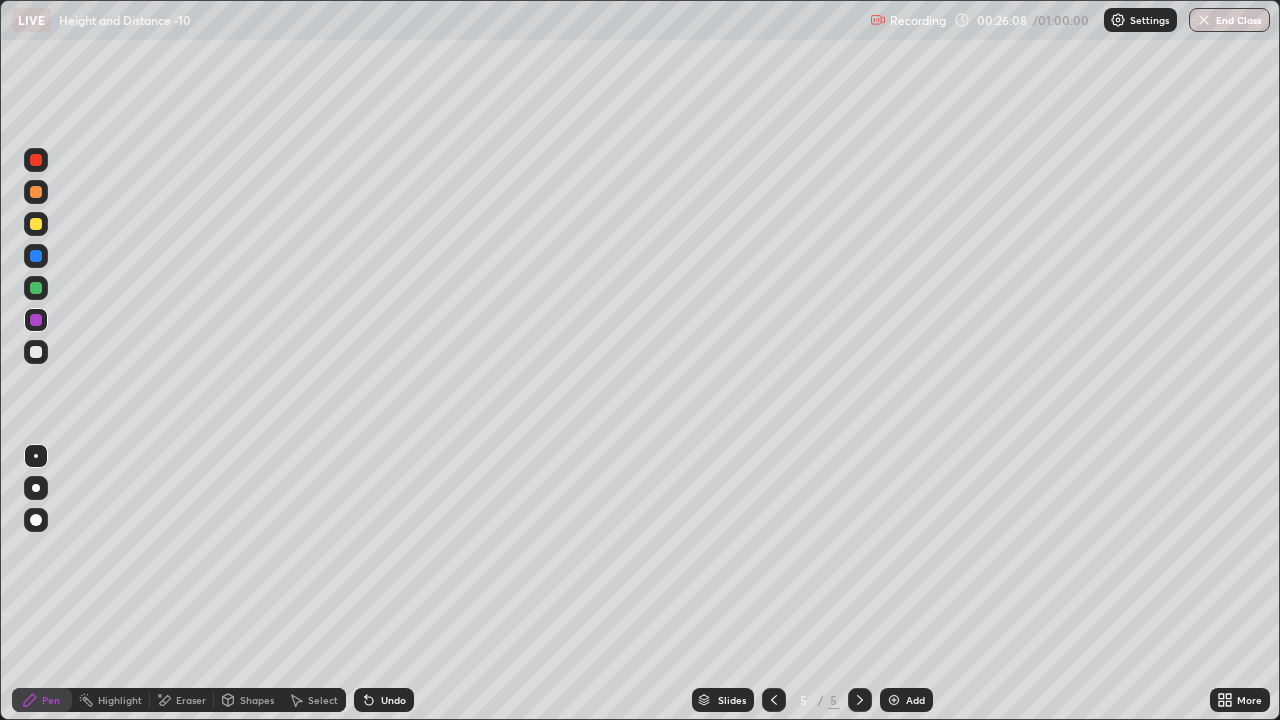 click at bounding box center [36, 352] 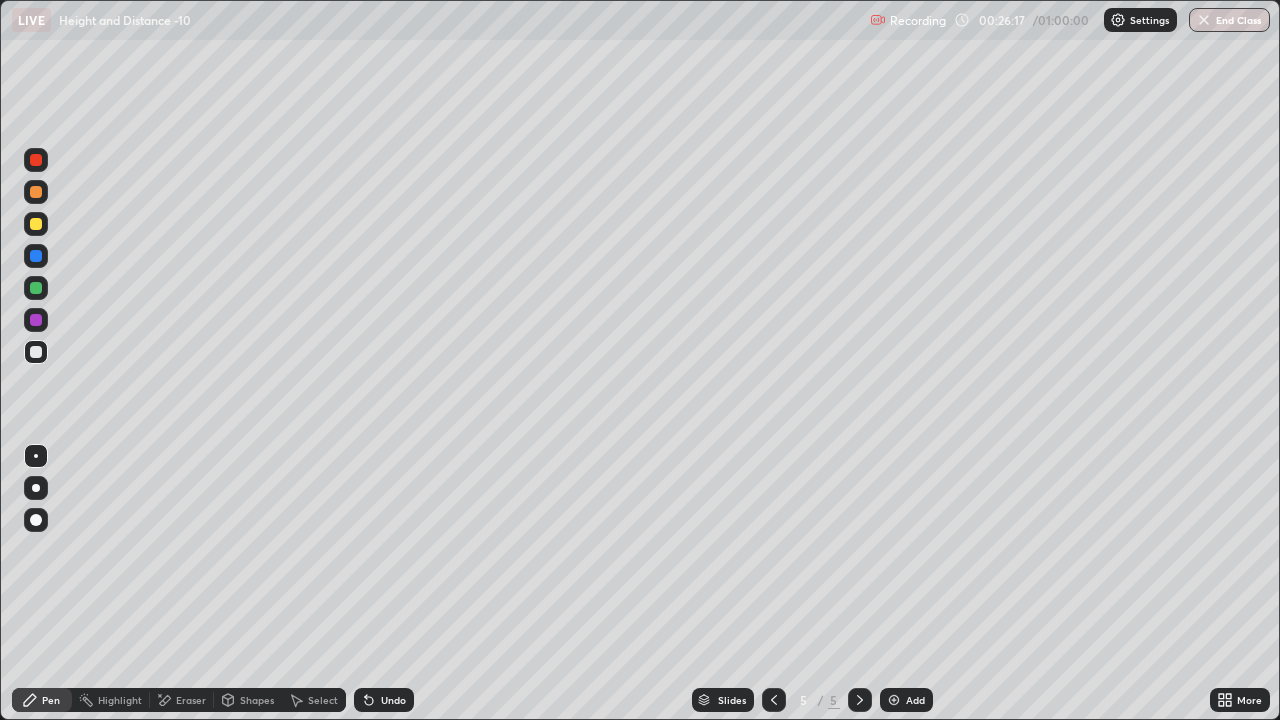 click at bounding box center [36, 320] 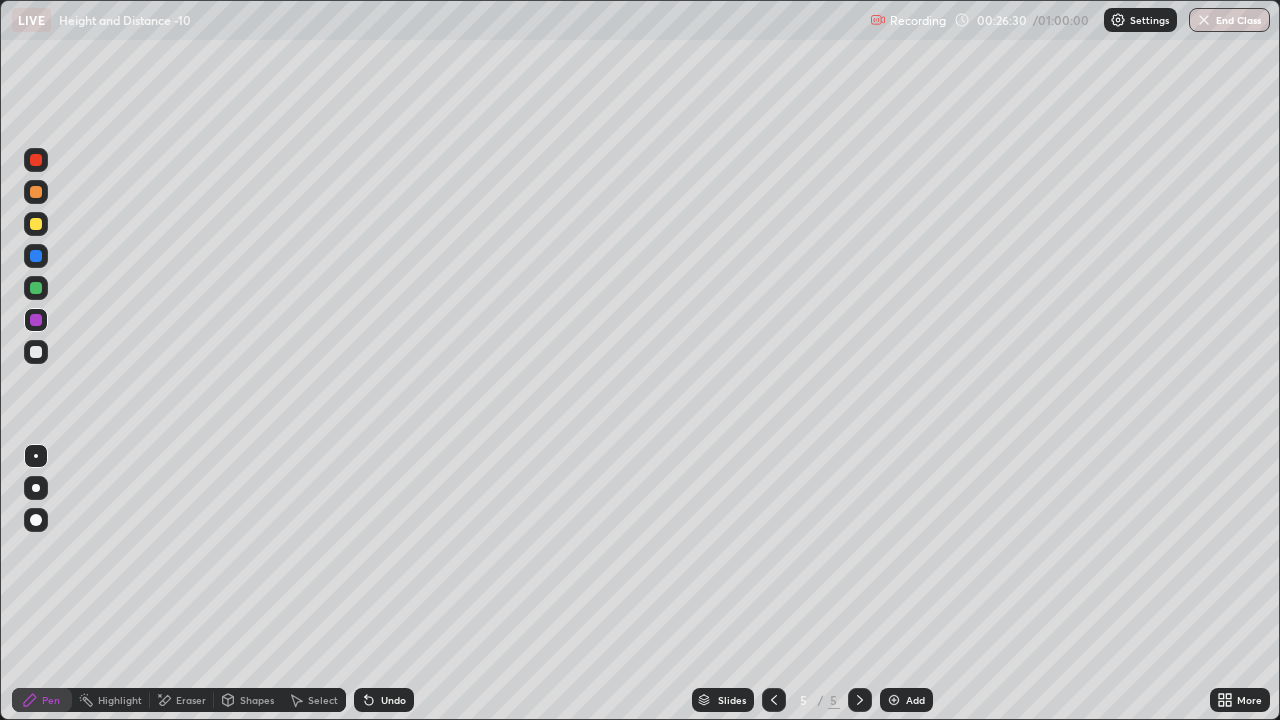 click at bounding box center (36, 288) 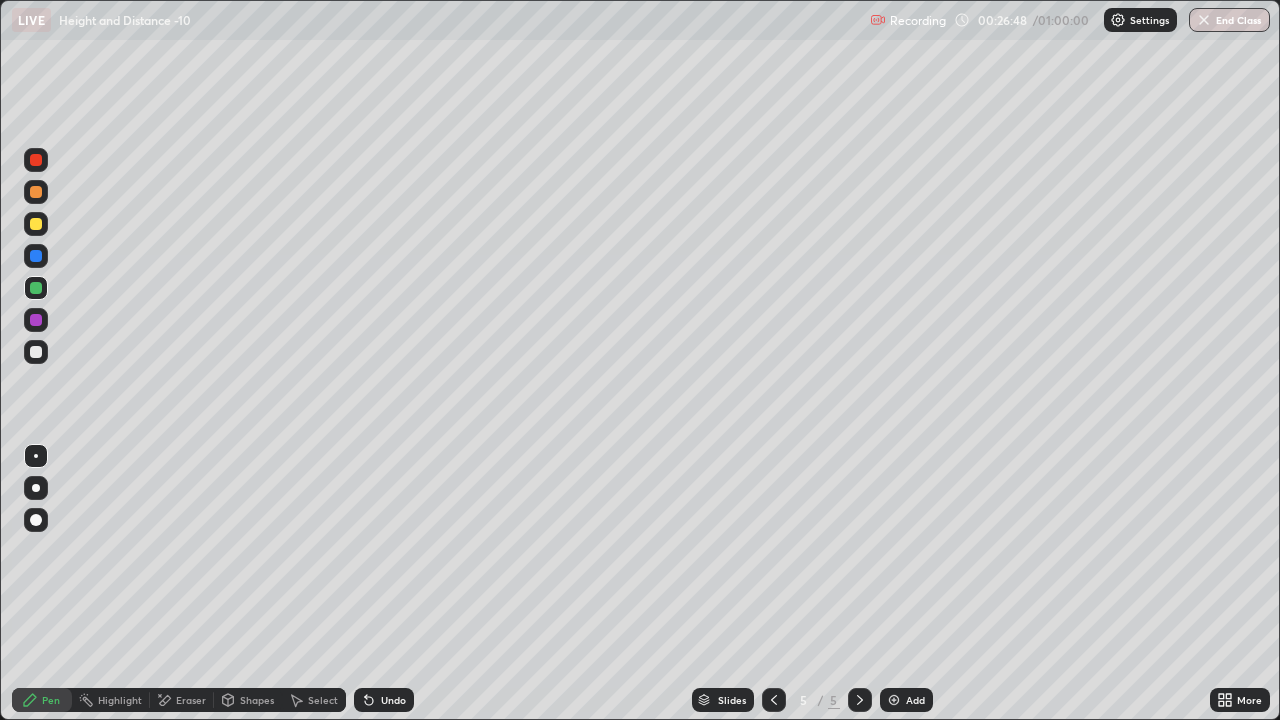 click at bounding box center [36, 352] 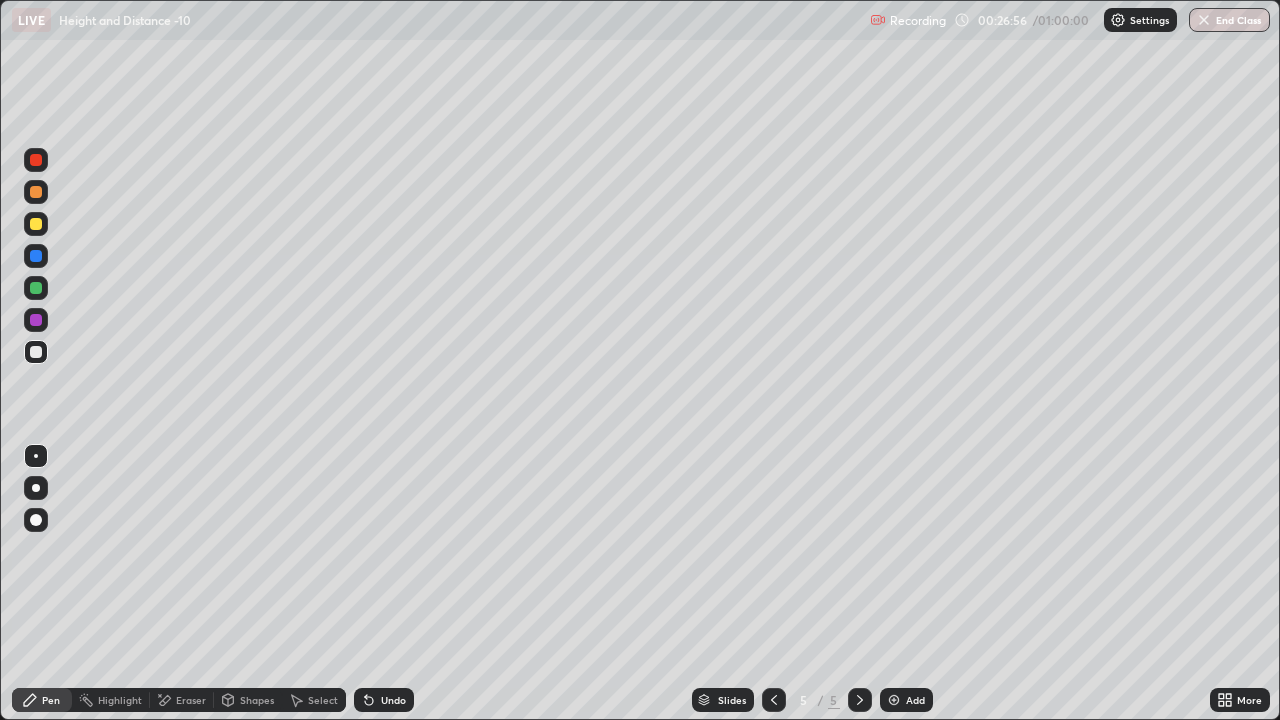 click at bounding box center [36, 224] 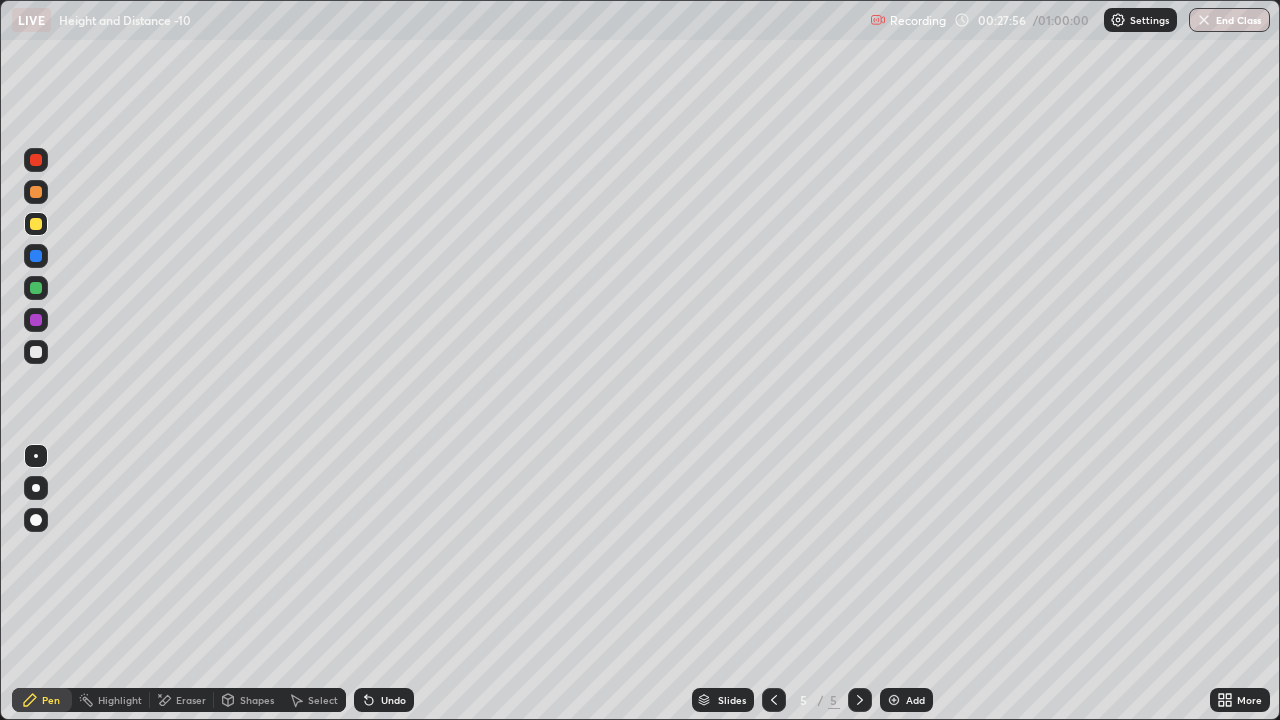 click 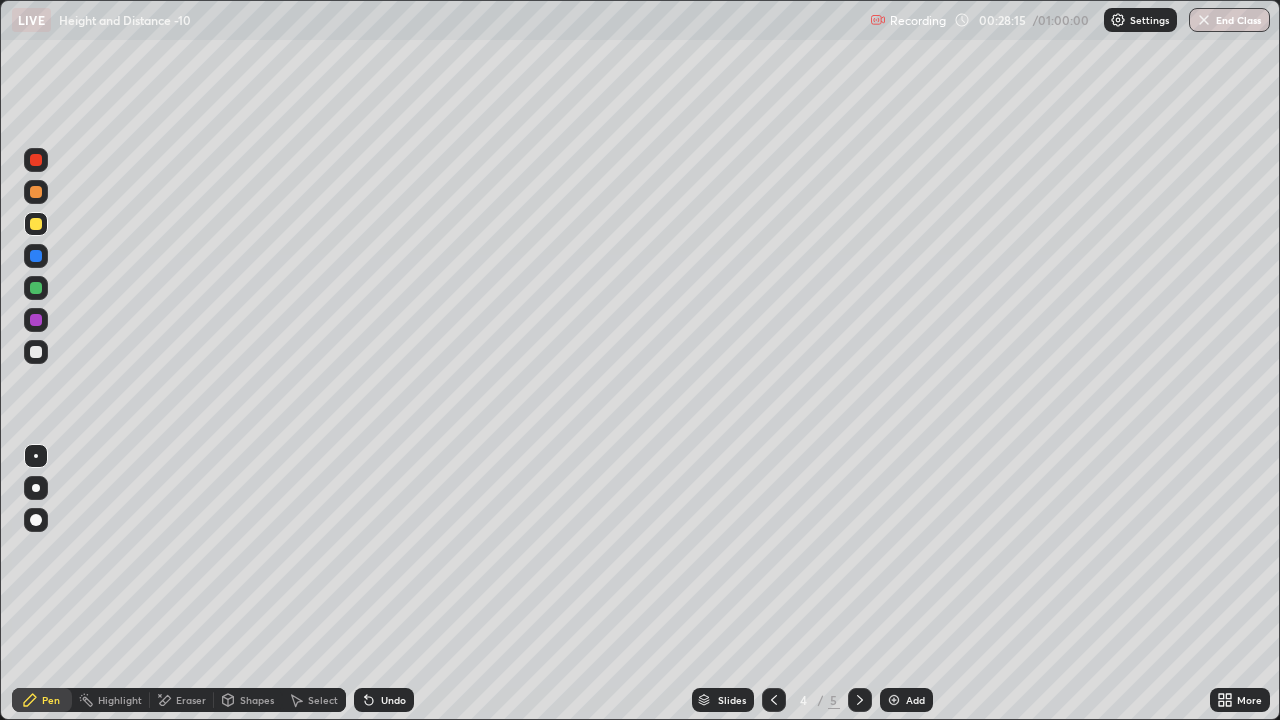 click 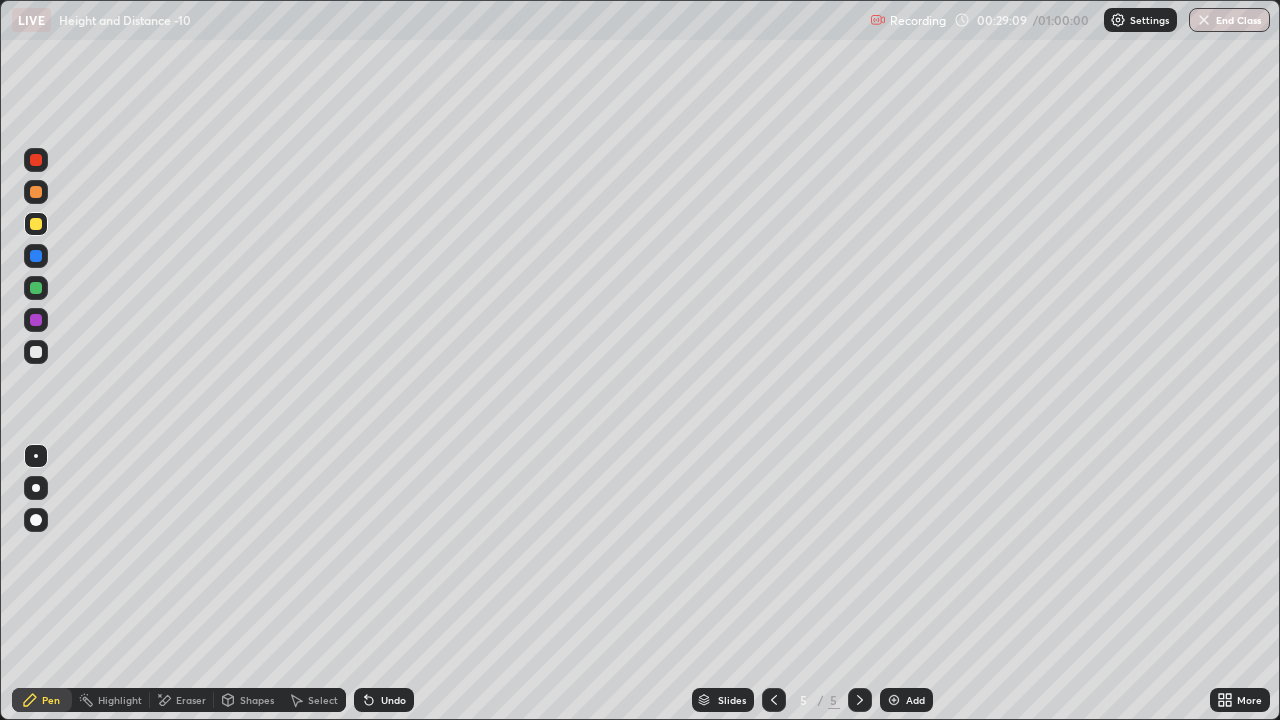 click at bounding box center [894, 700] 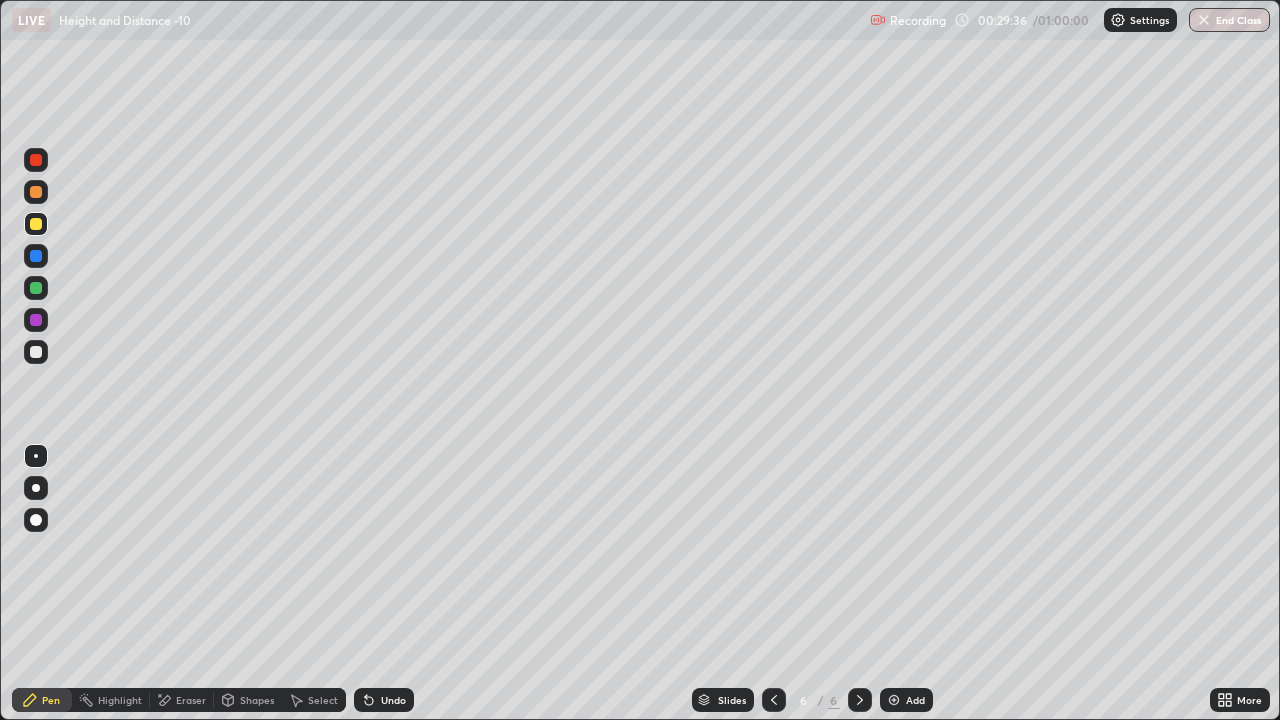 click at bounding box center [36, 352] 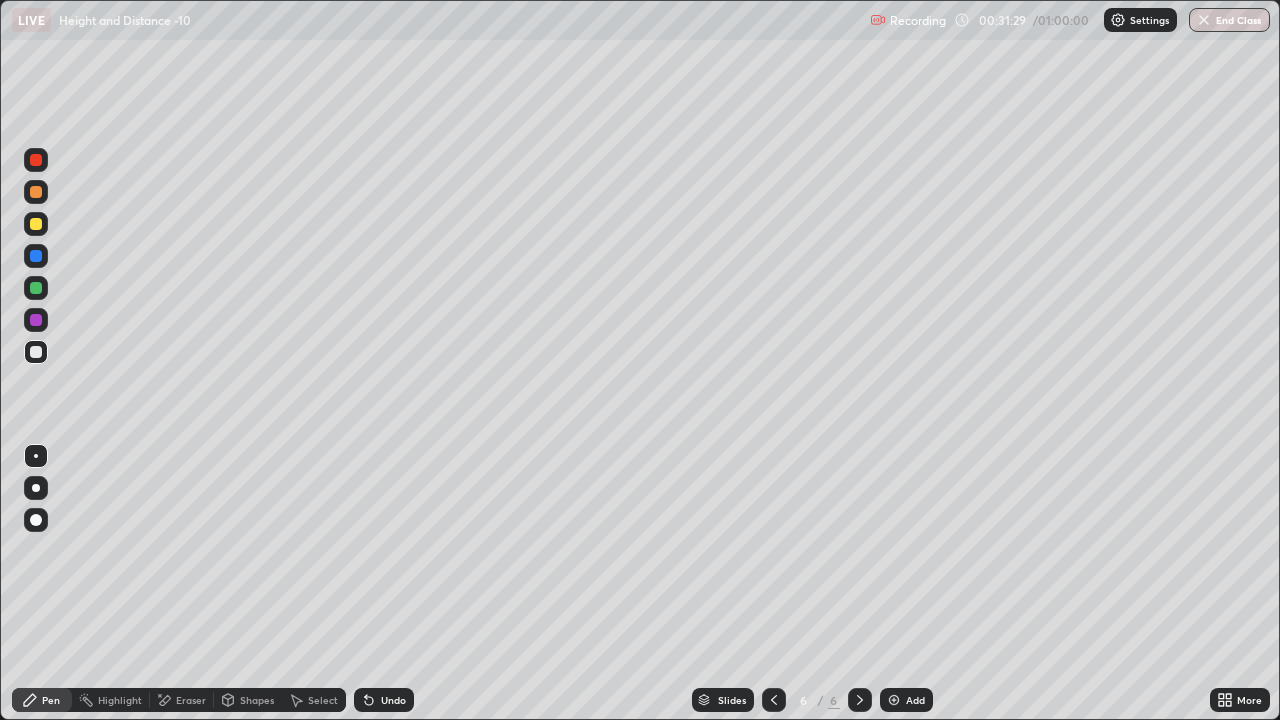click 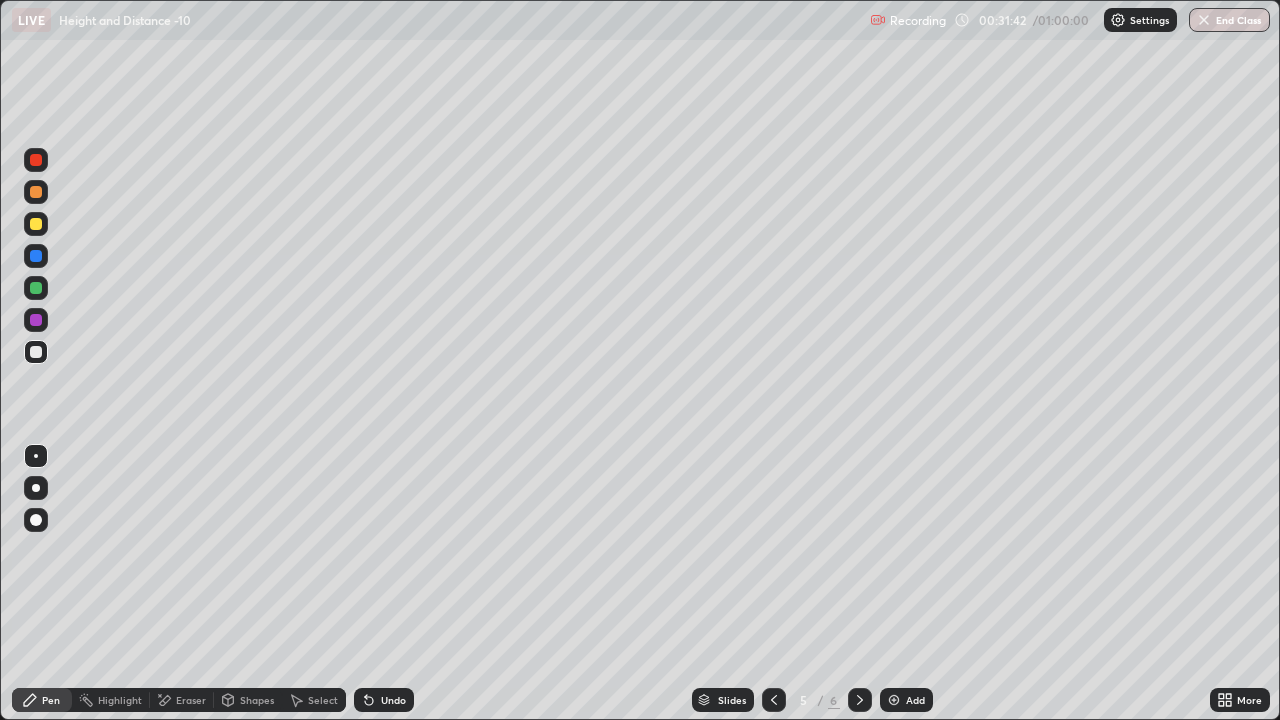 click 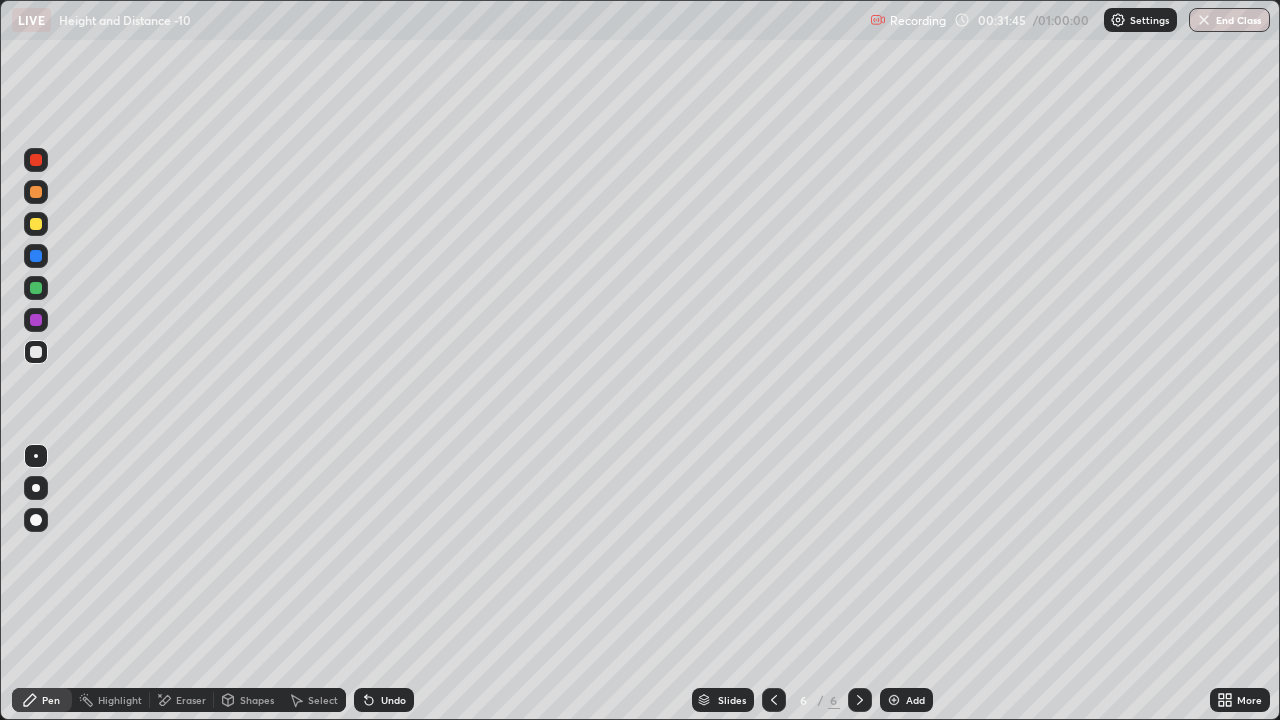click at bounding box center (36, 256) 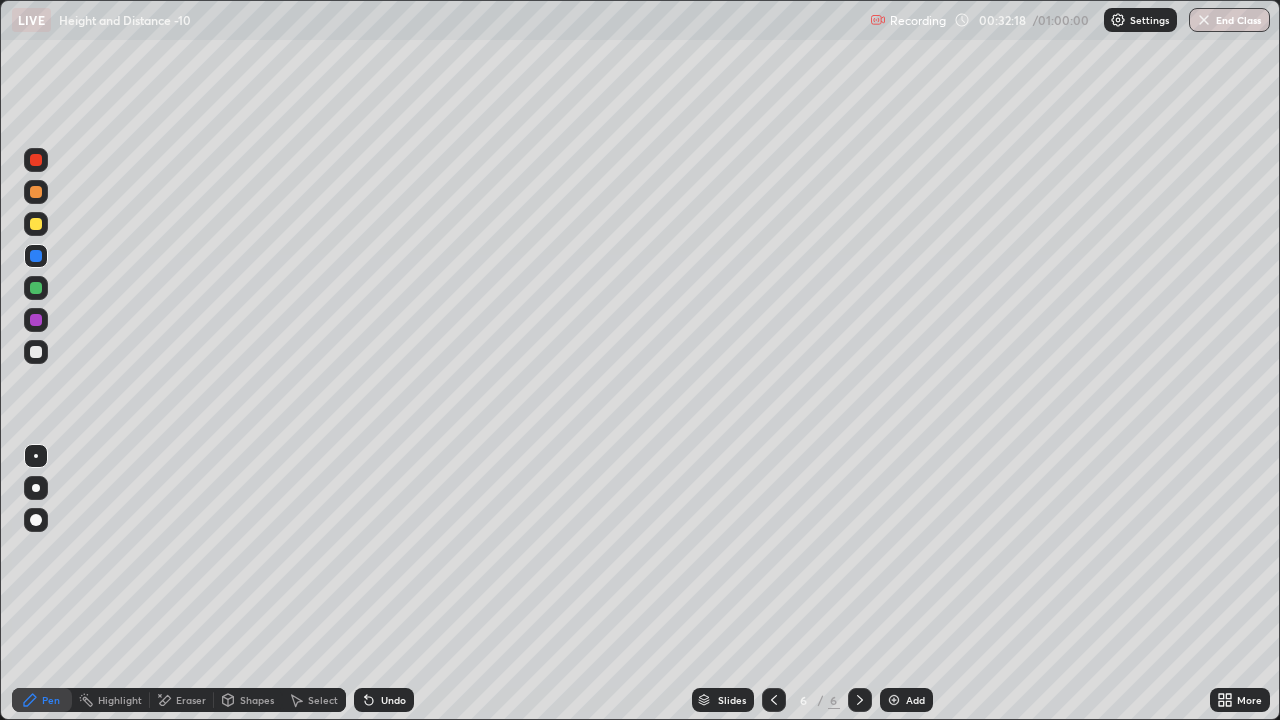 click at bounding box center (36, 352) 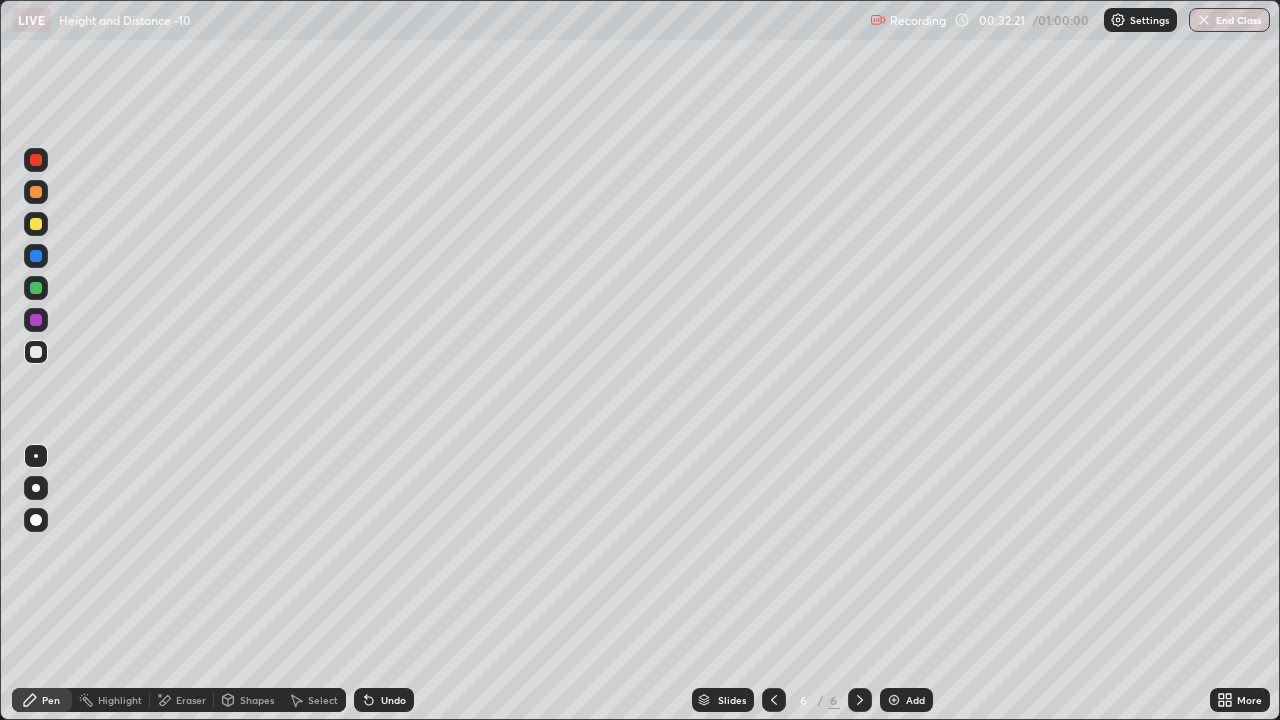 click on "Undo" at bounding box center [384, 700] 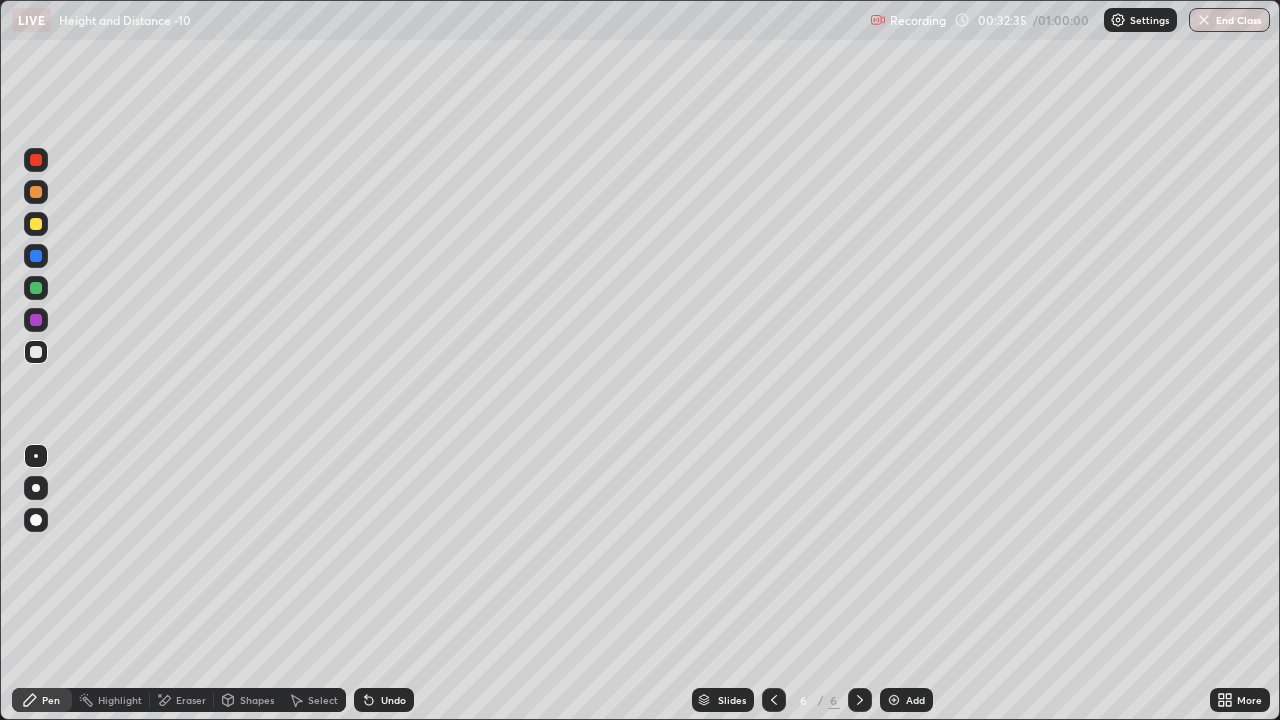 click at bounding box center [36, 160] 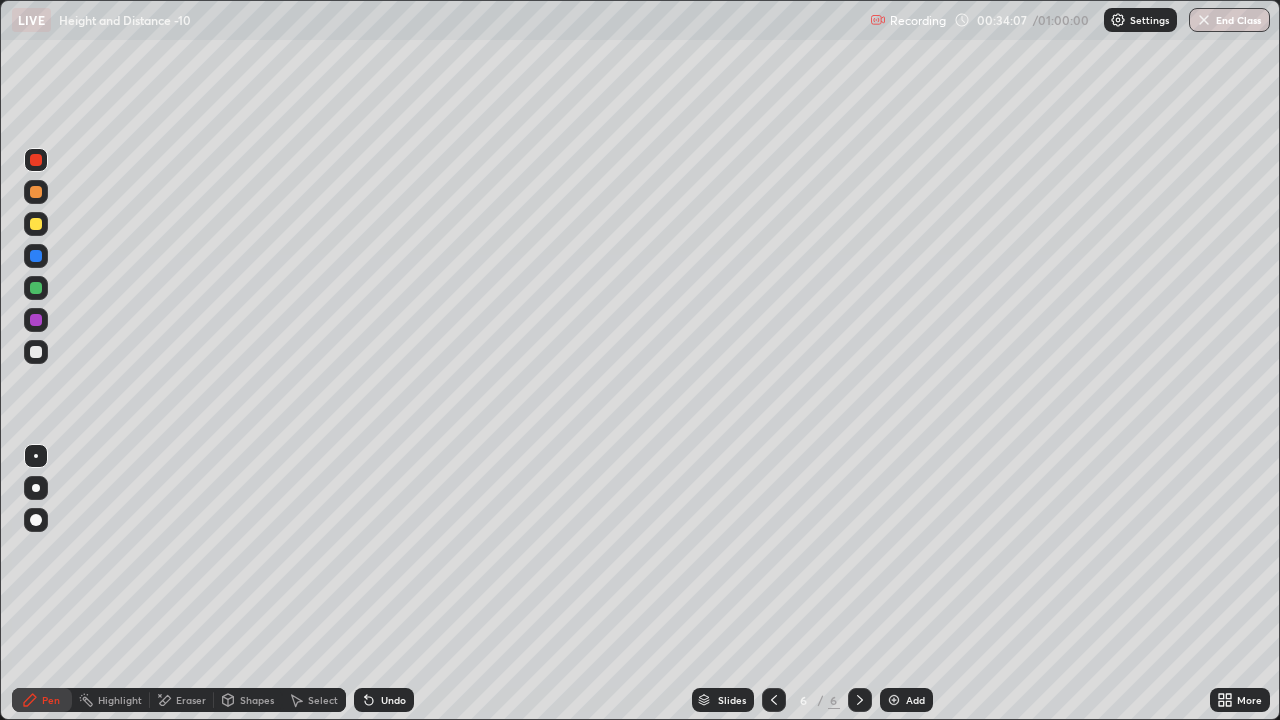 click on "Add" at bounding box center [906, 700] 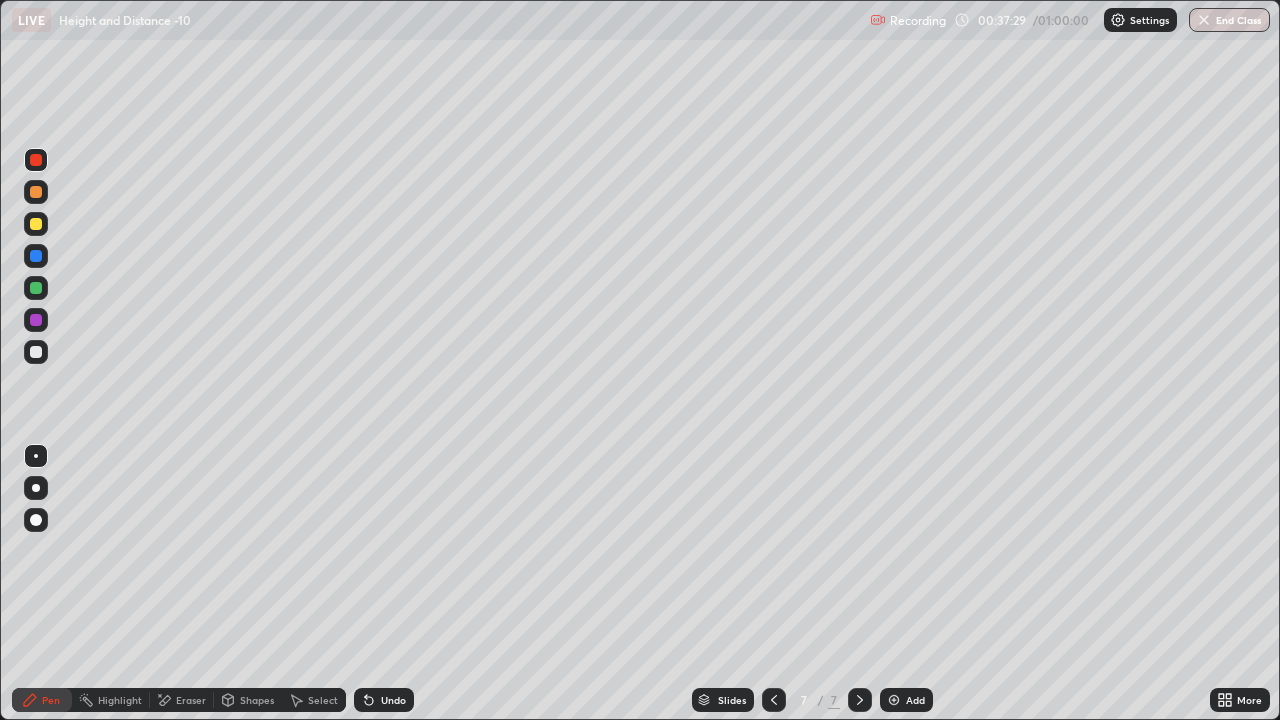 click on "Add" at bounding box center [915, 700] 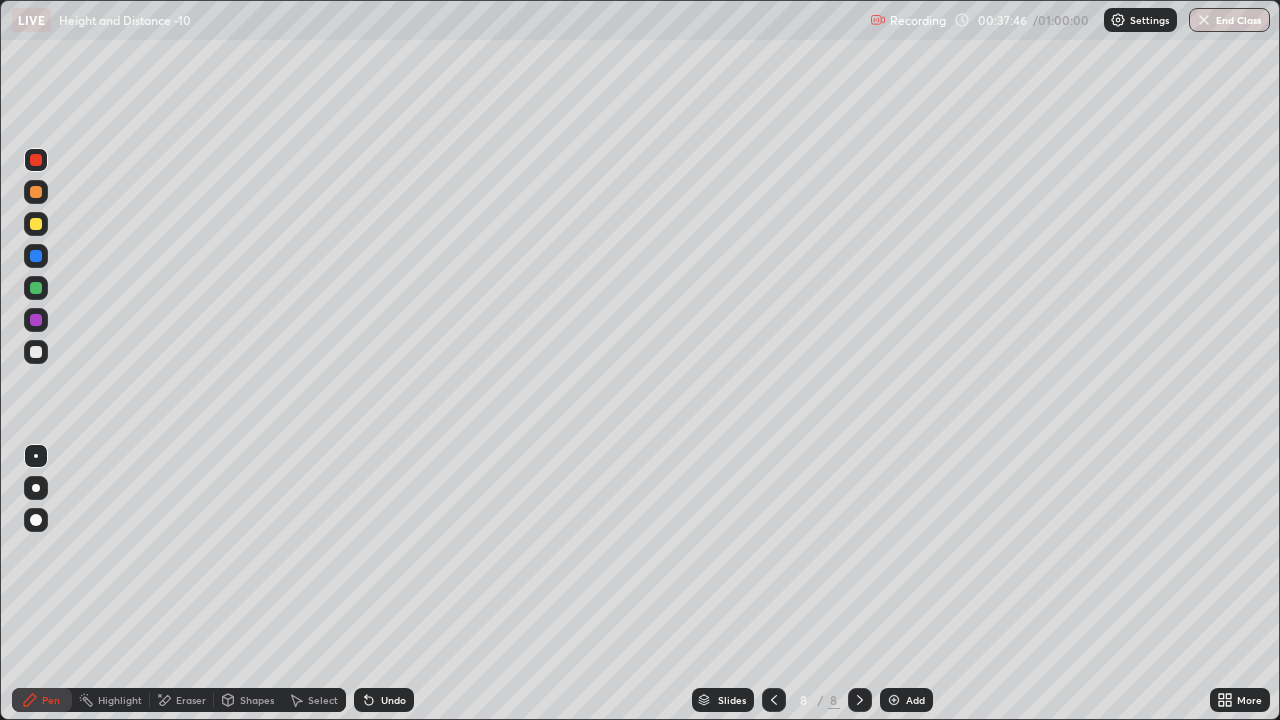 click at bounding box center [36, 224] 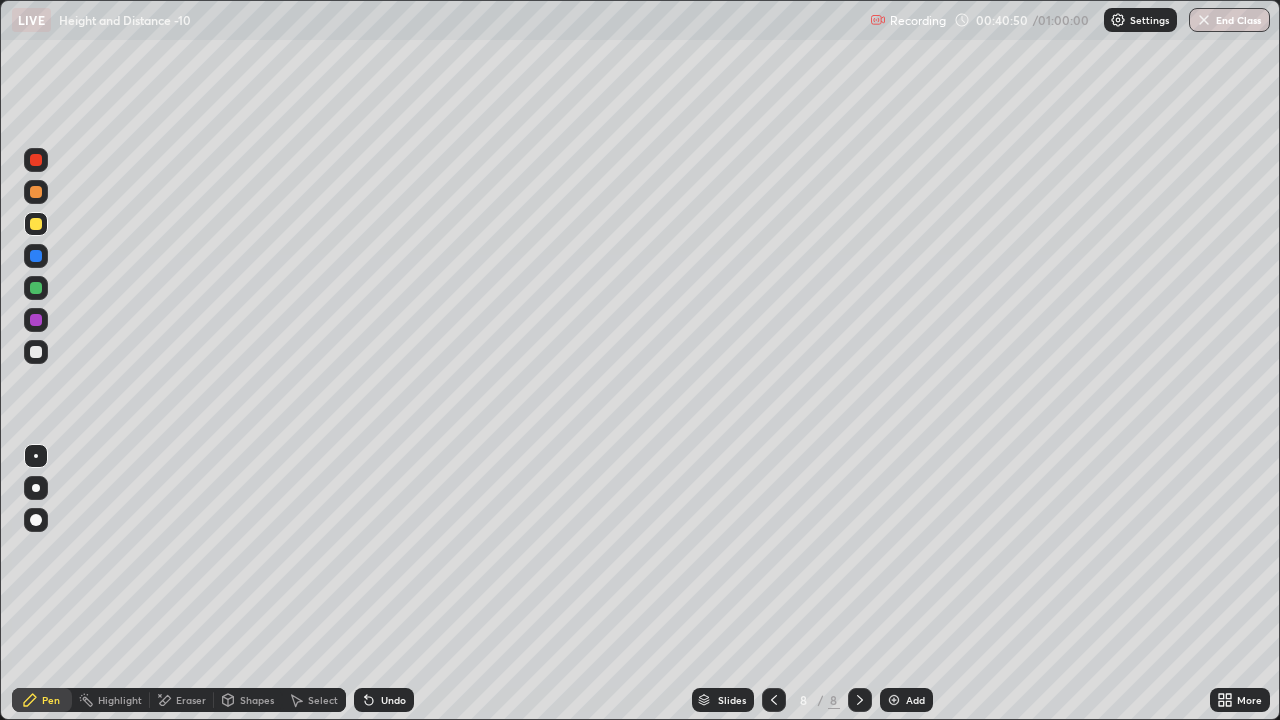 click at bounding box center [36, 352] 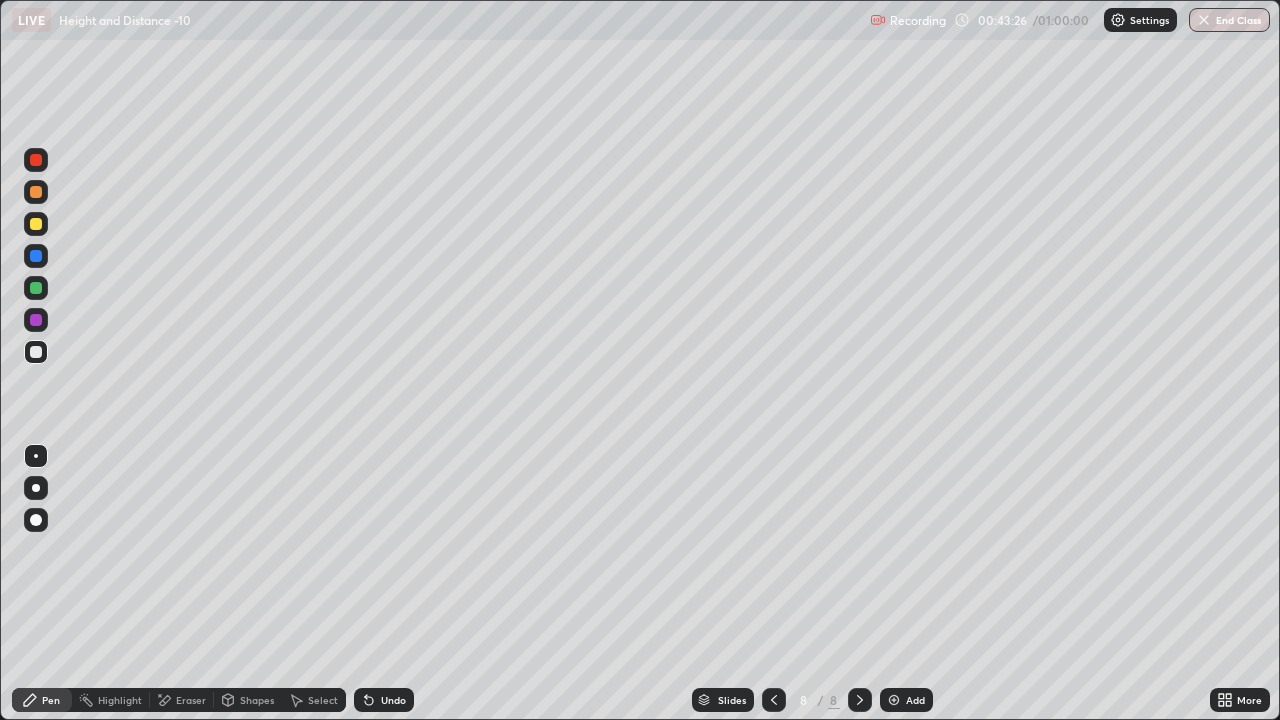 click on "Add" at bounding box center (915, 700) 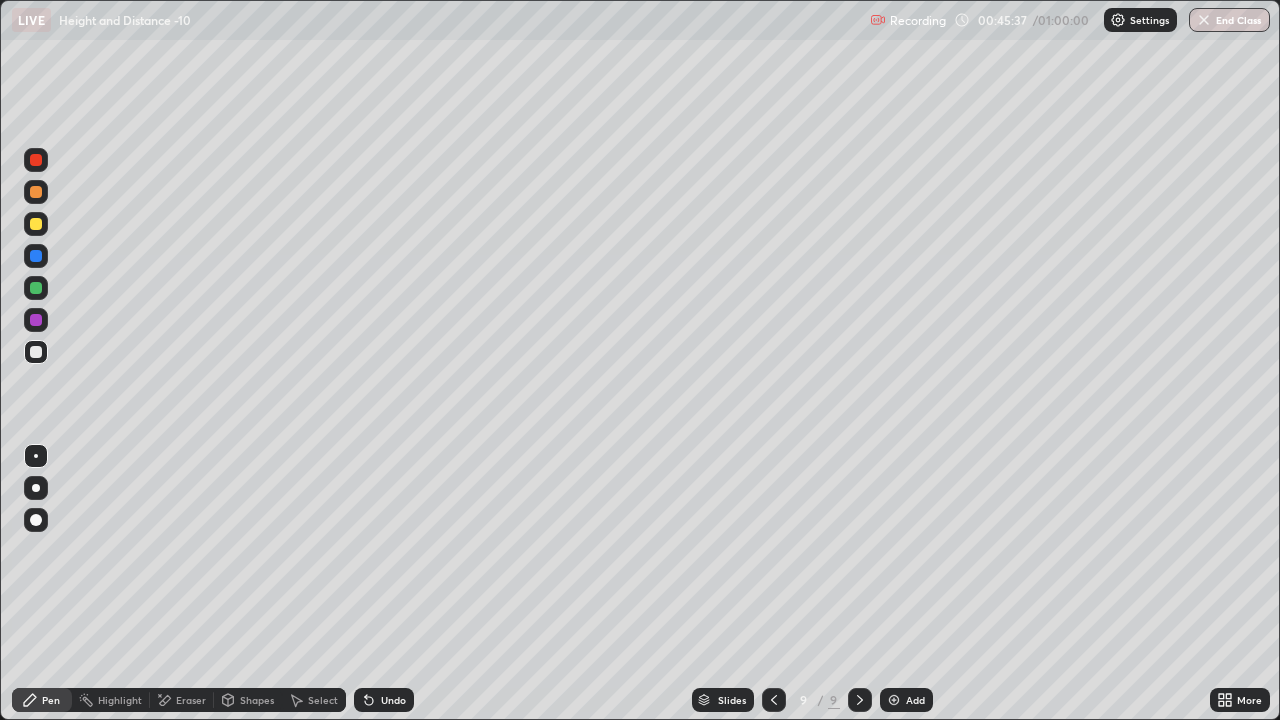 click at bounding box center [36, 224] 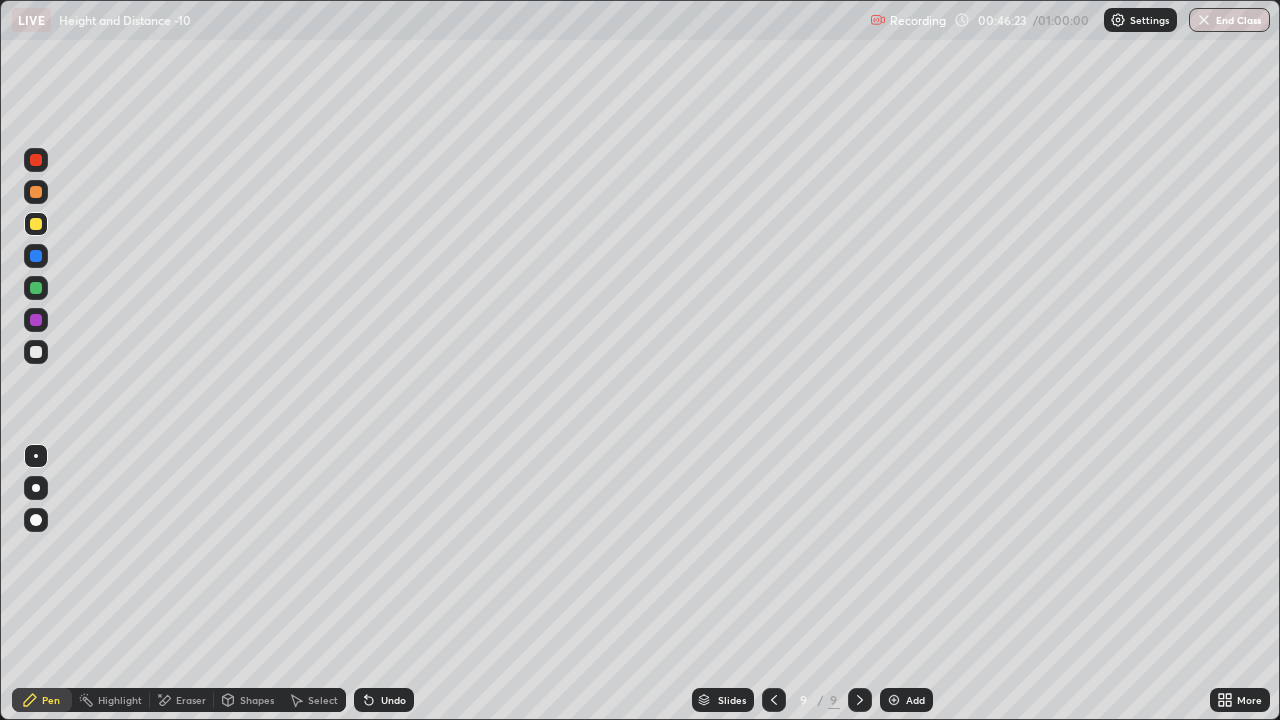 click at bounding box center (36, 352) 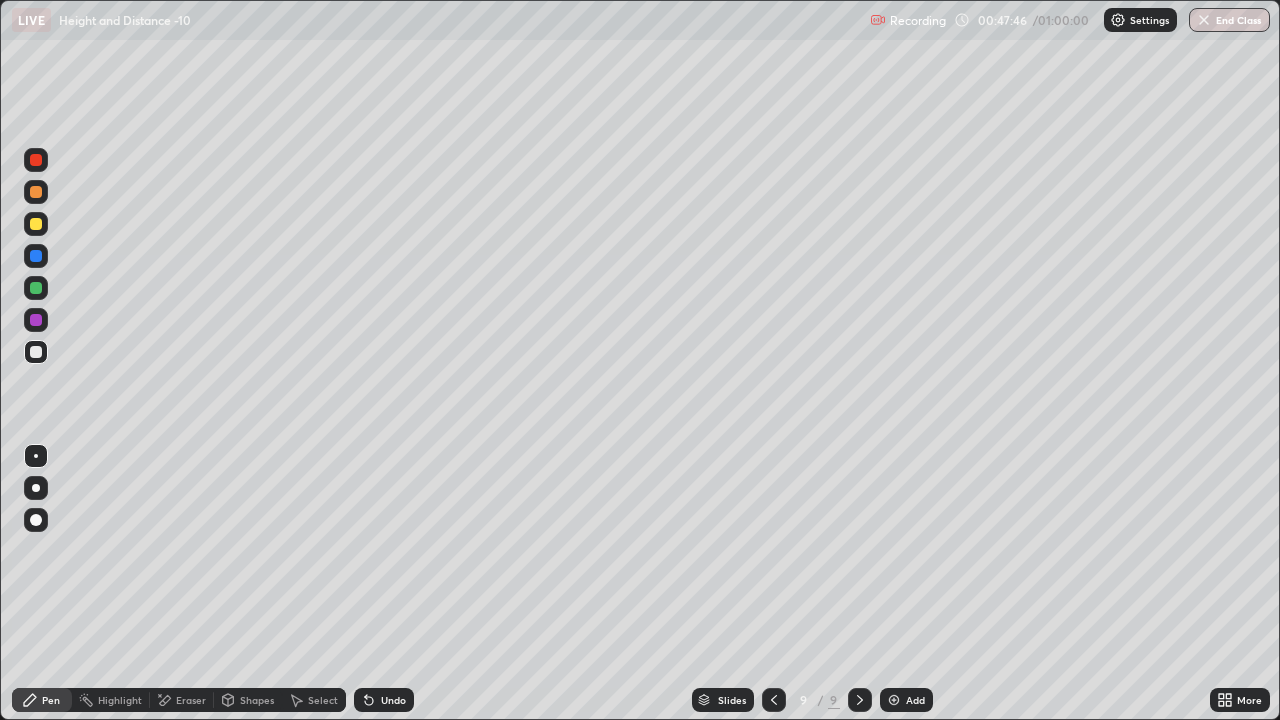 click at bounding box center [36, 320] 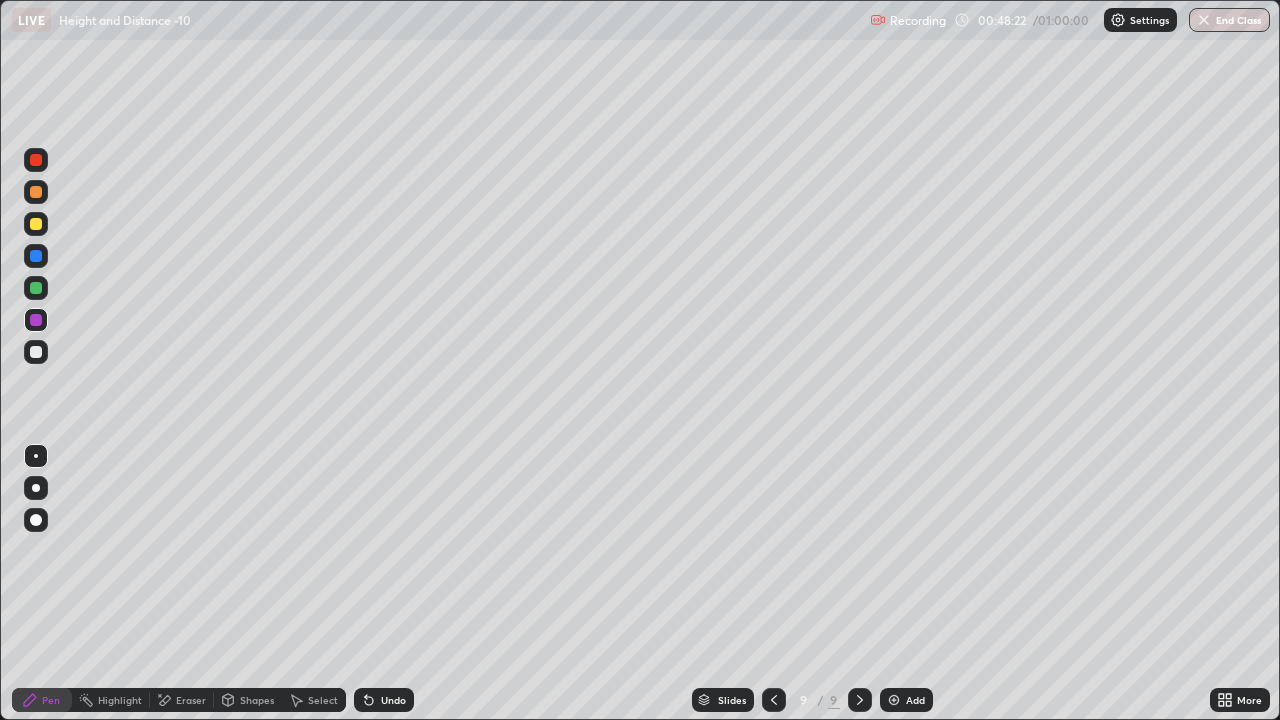click at bounding box center [36, 224] 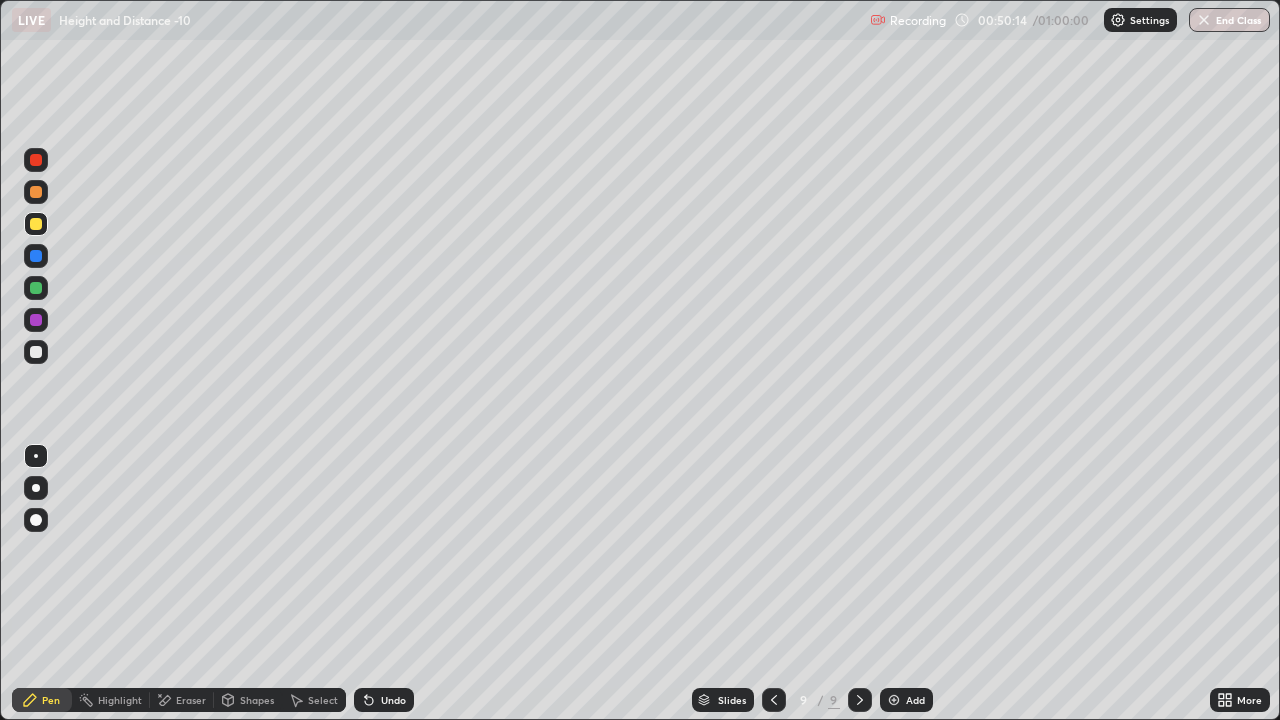 click on "Add" at bounding box center [915, 700] 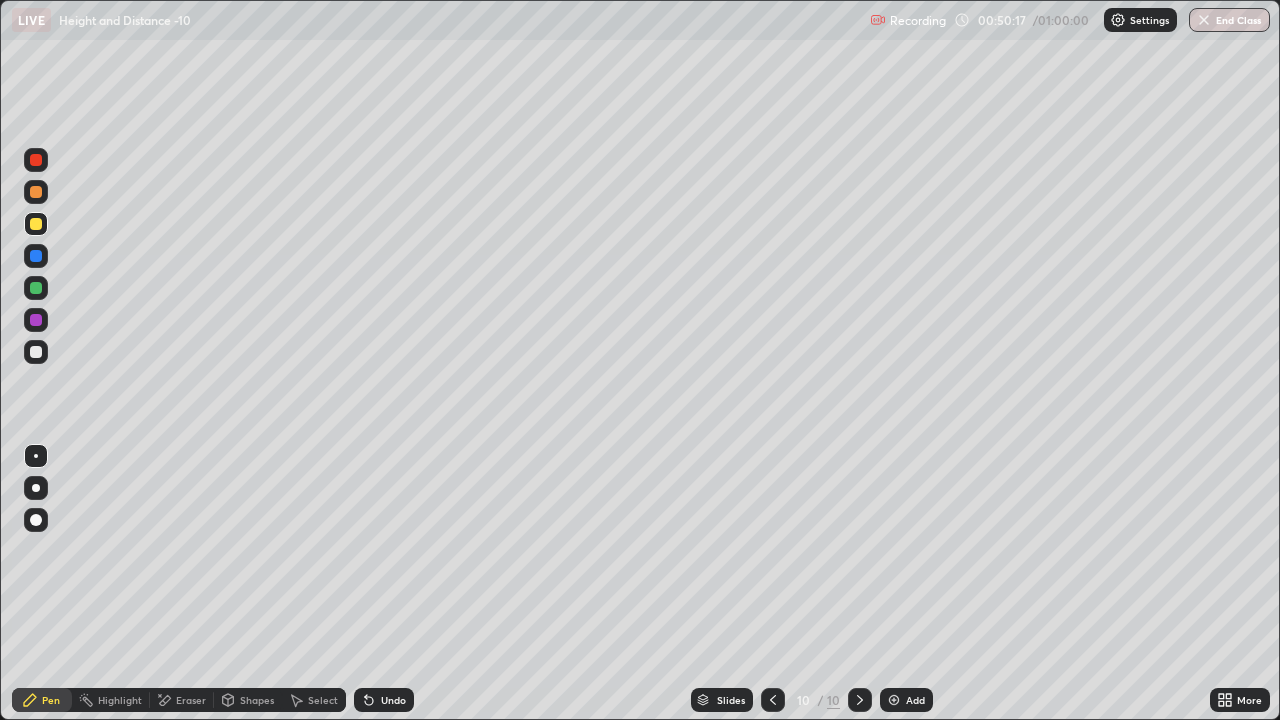 click 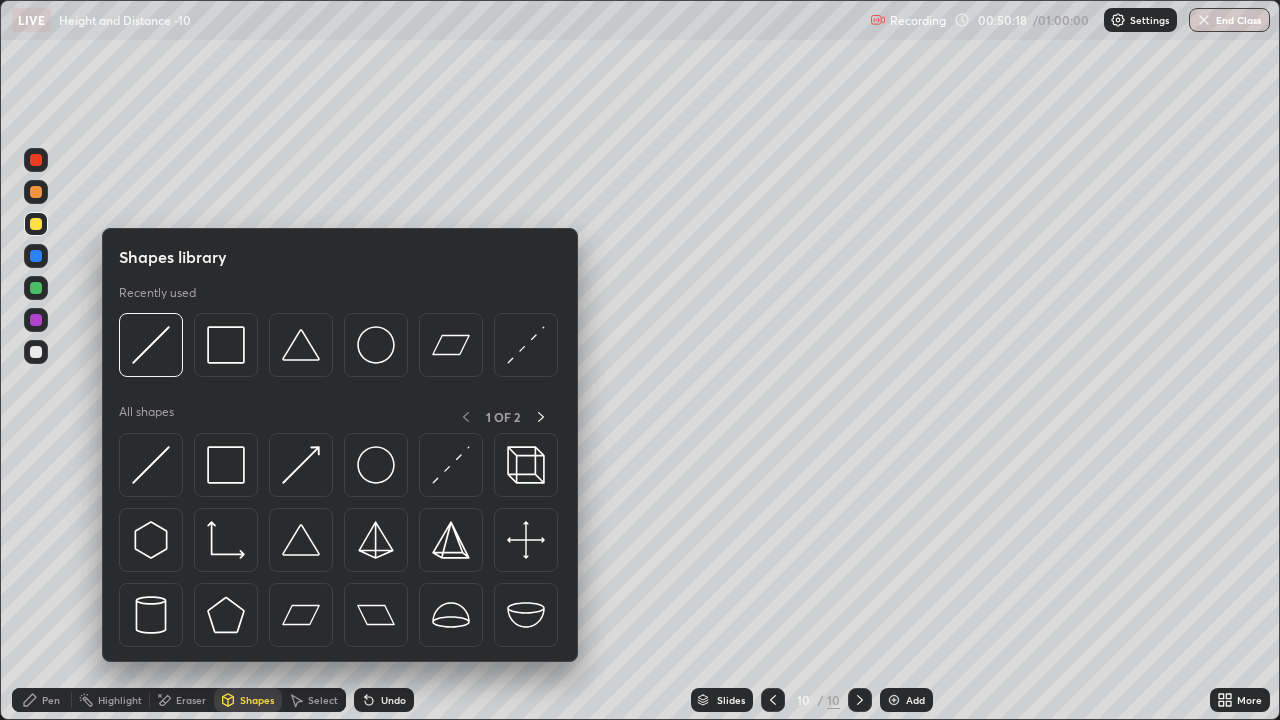 click at bounding box center [226, 465] 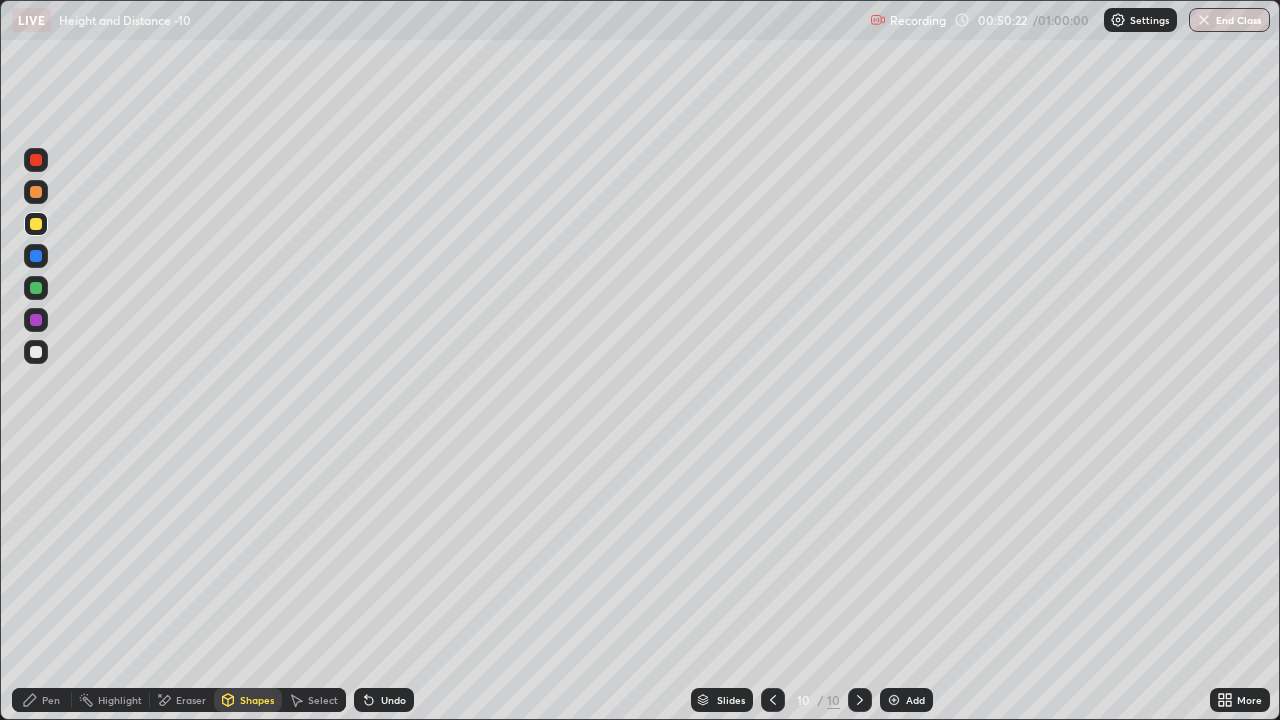 click on "Shapes" at bounding box center (257, 700) 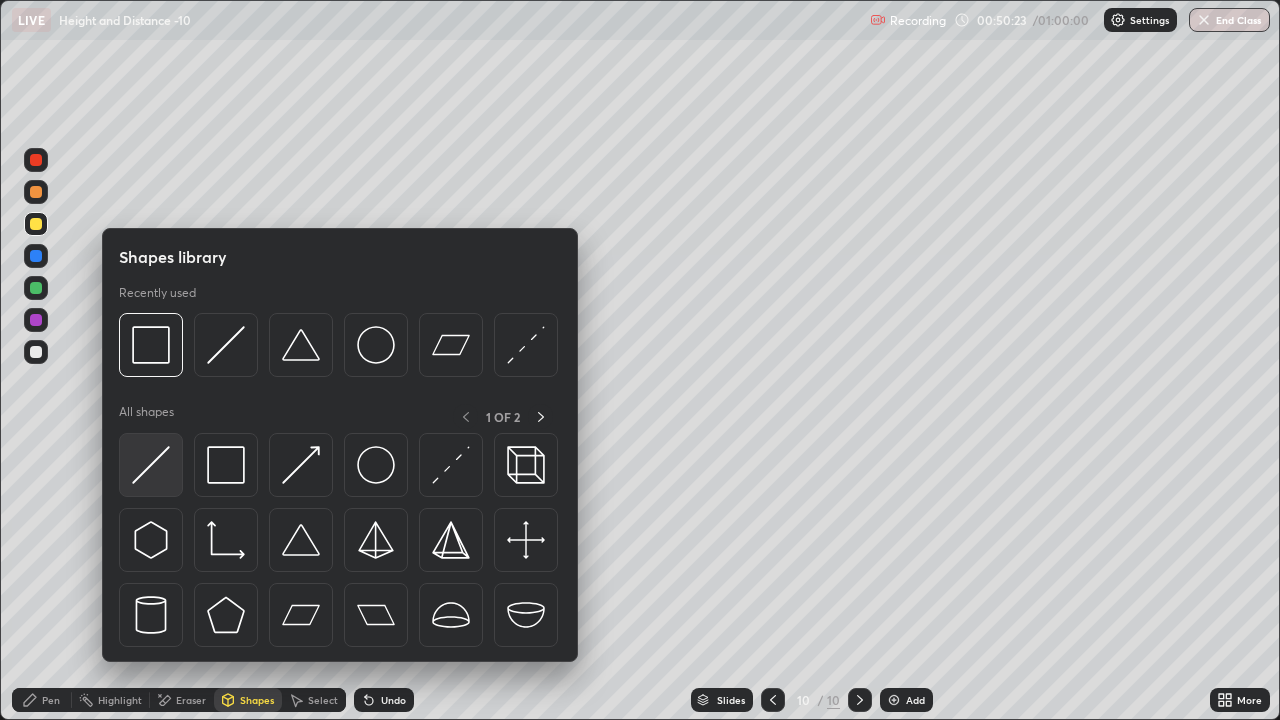 click at bounding box center [151, 465] 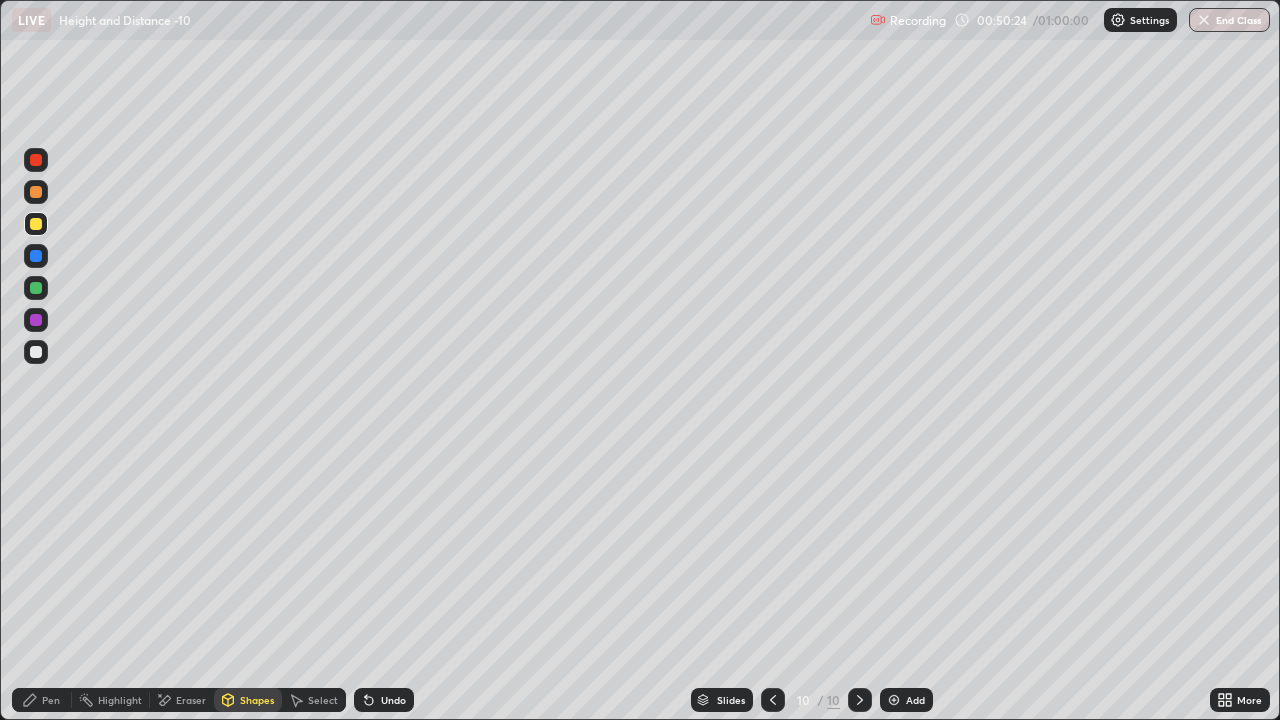 click at bounding box center [36, 320] 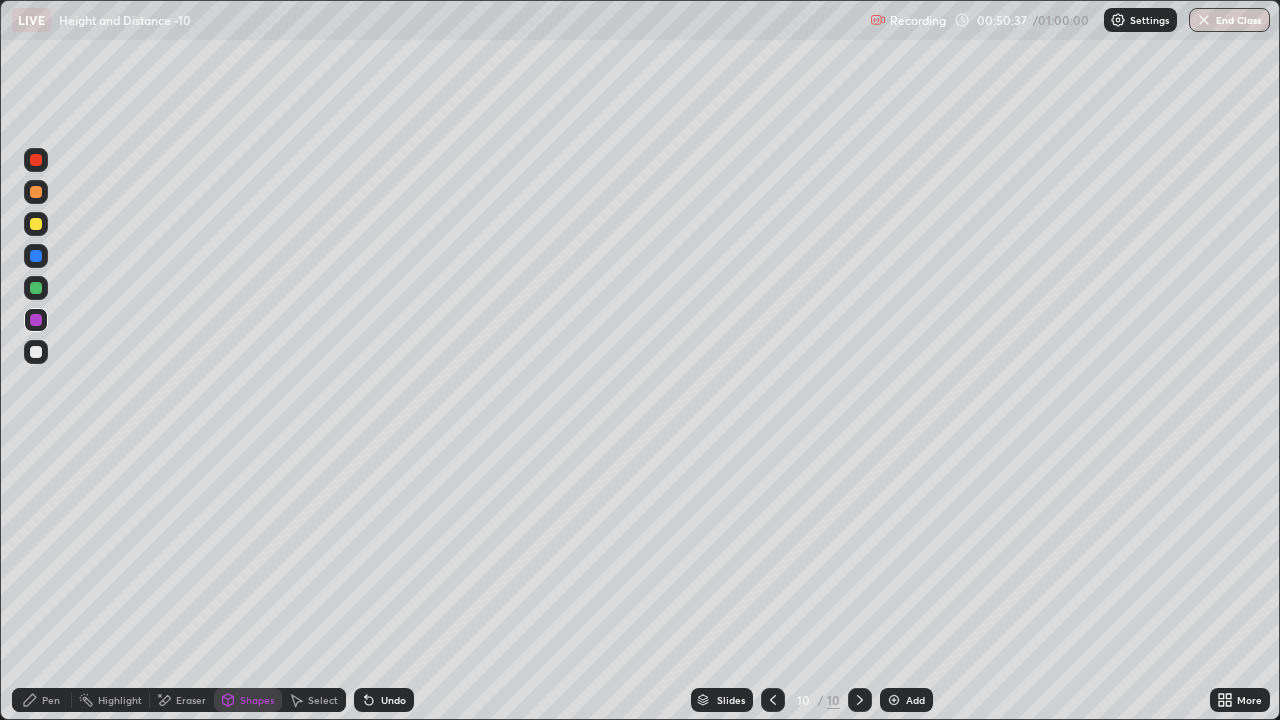 click at bounding box center [36, 256] 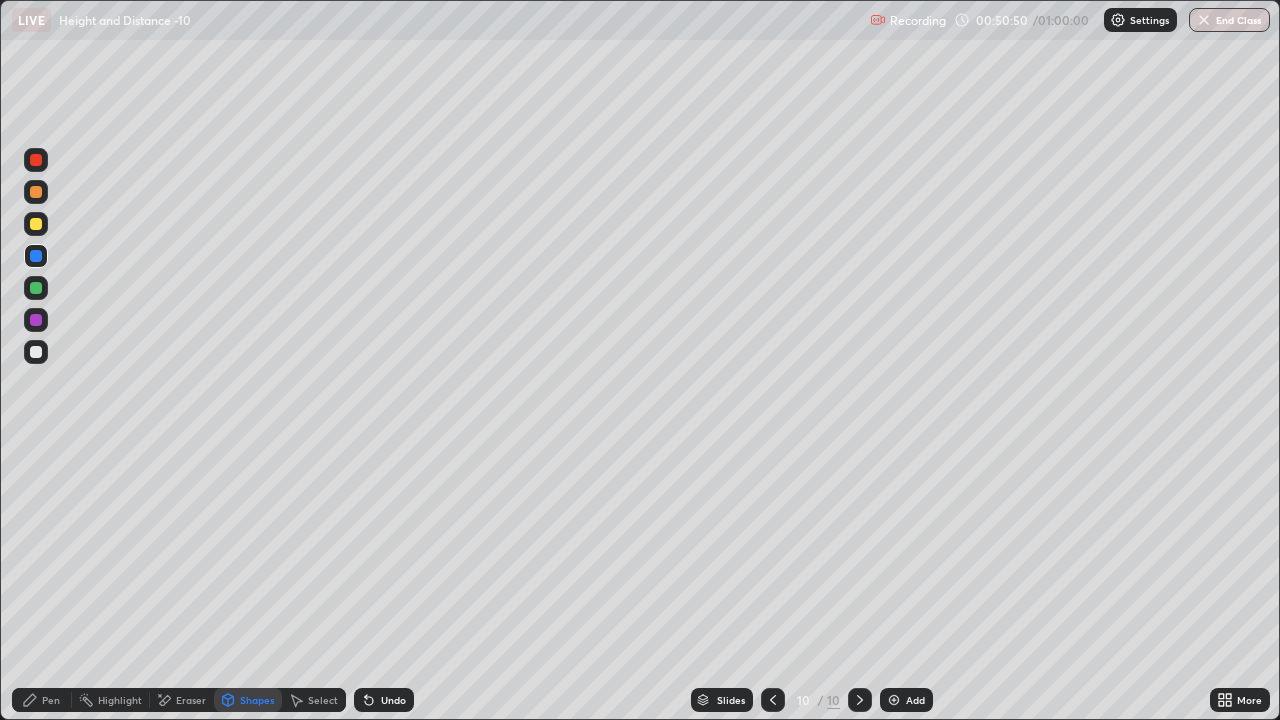 click on "Pen" at bounding box center [51, 700] 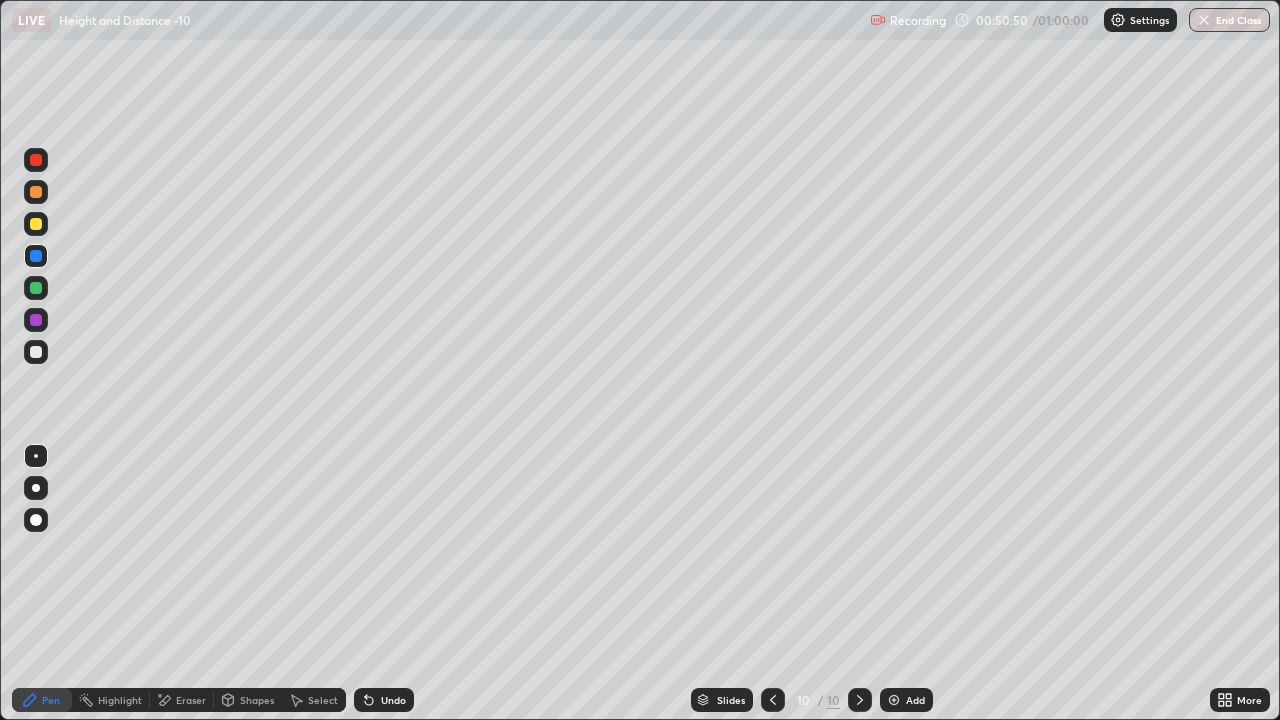 click at bounding box center [36, 352] 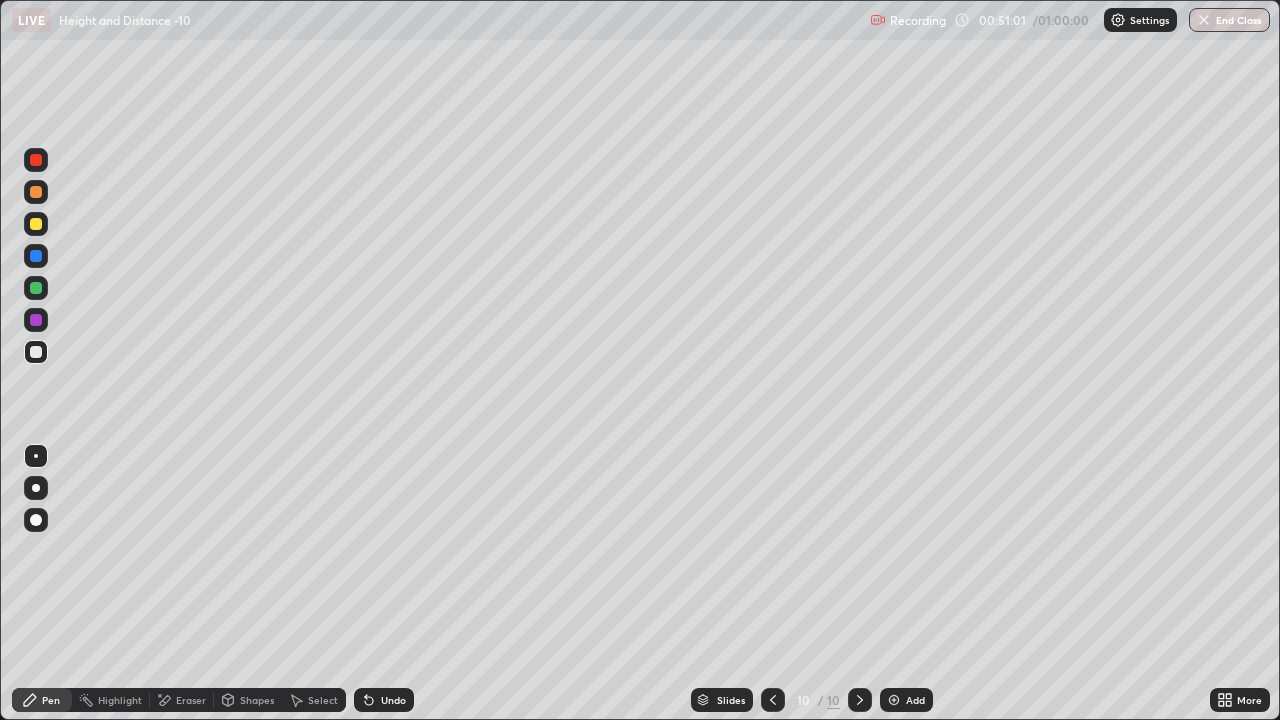 click at bounding box center [36, 160] 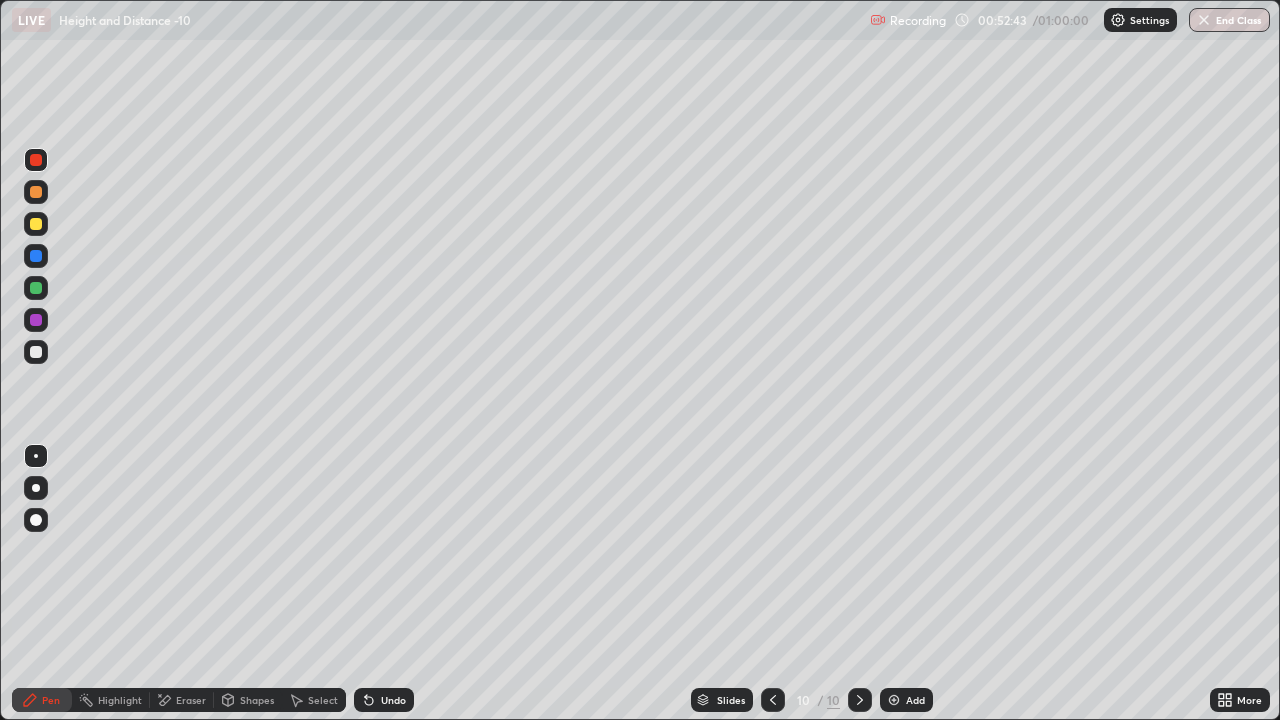 click on "End Class" at bounding box center [1229, 20] 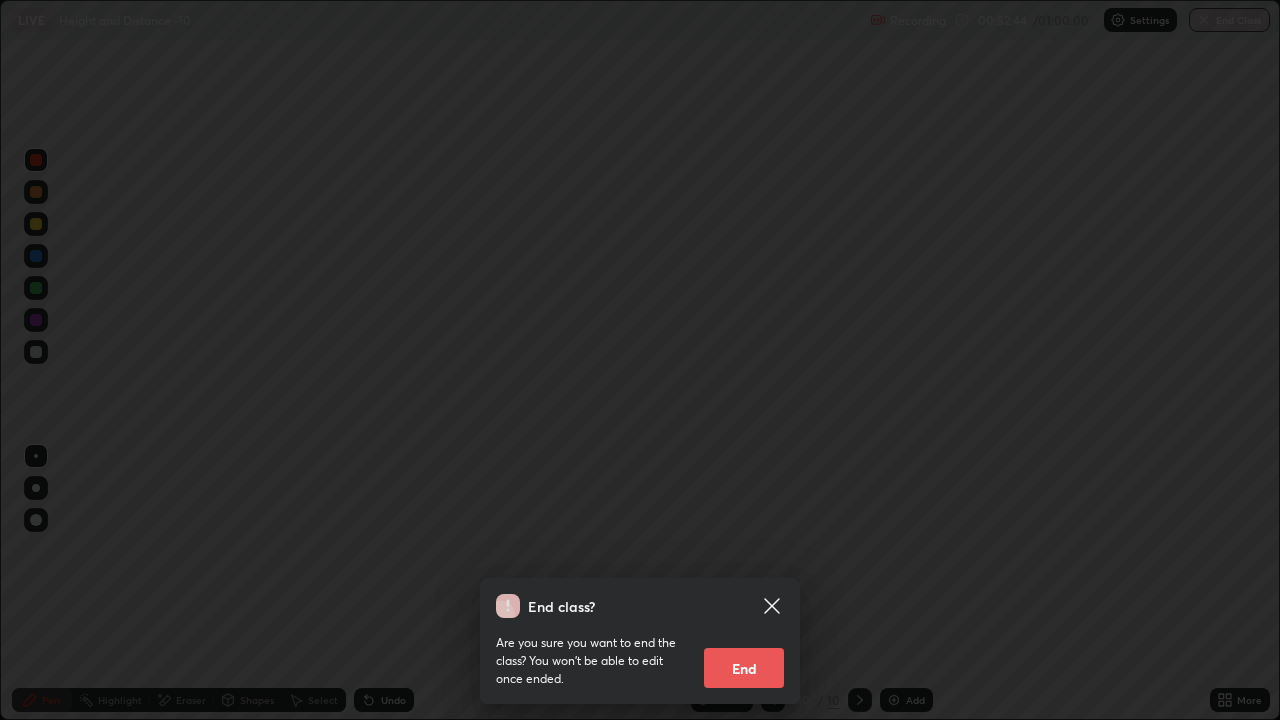 click on "End" at bounding box center (744, 668) 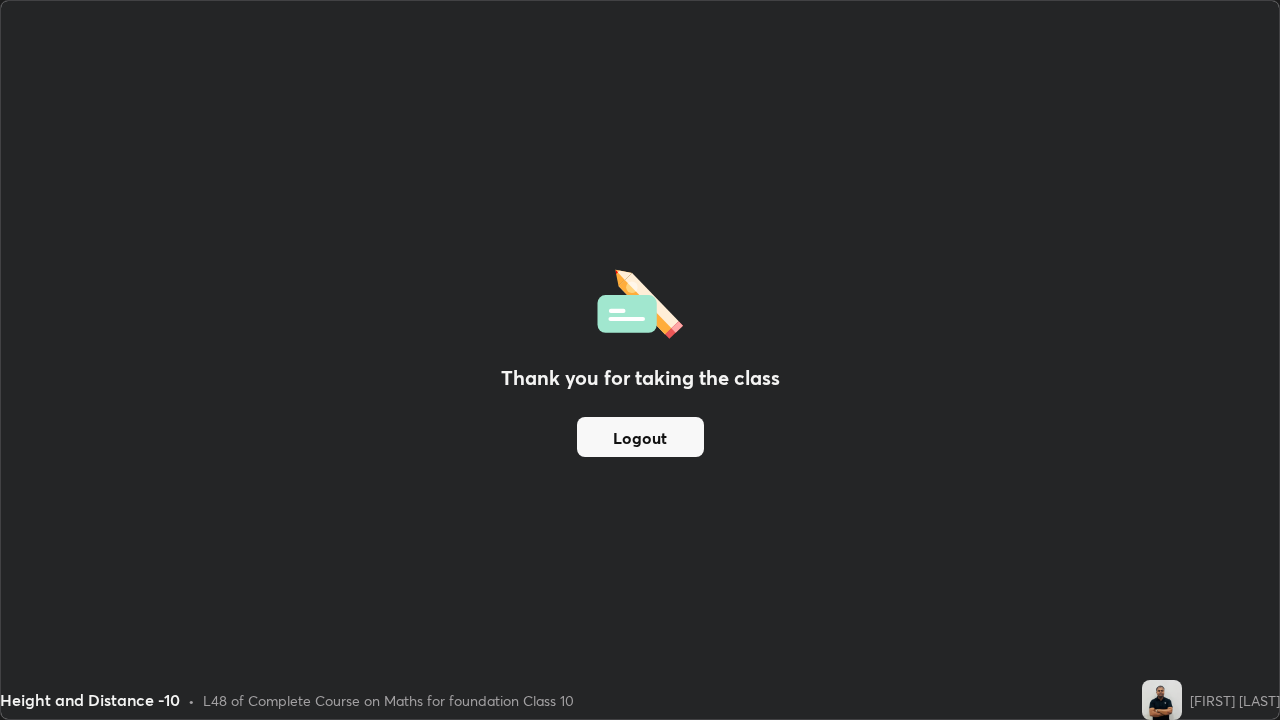 click on "[FIRST] [LAST]" at bounding box center (1211, 700) 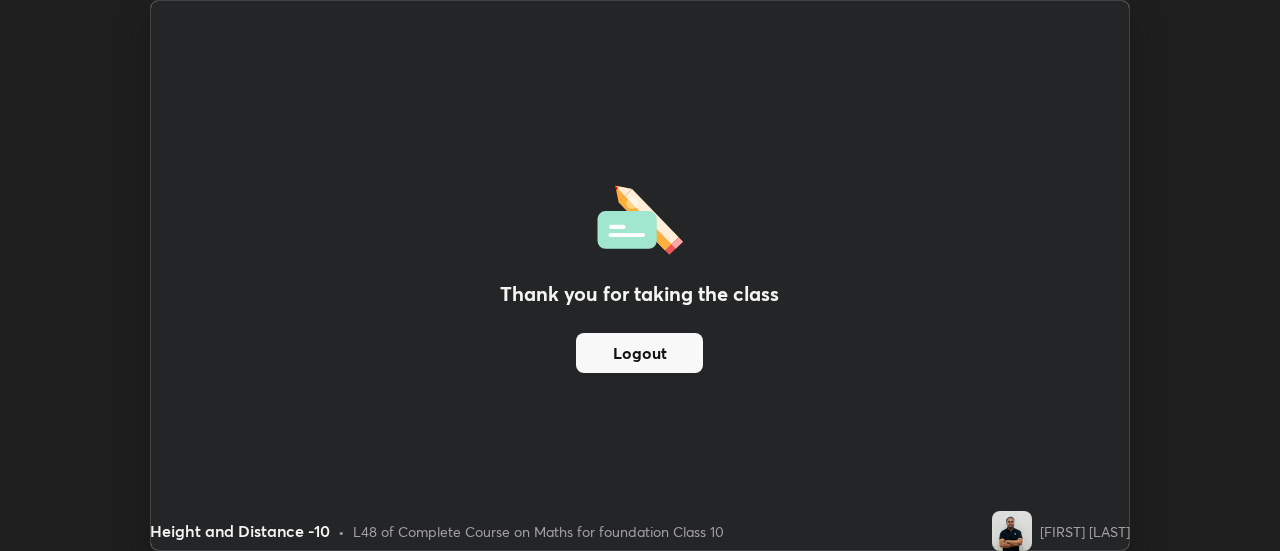 scroll, scrollTop: 551, scrollLeft: 1280, axis: both 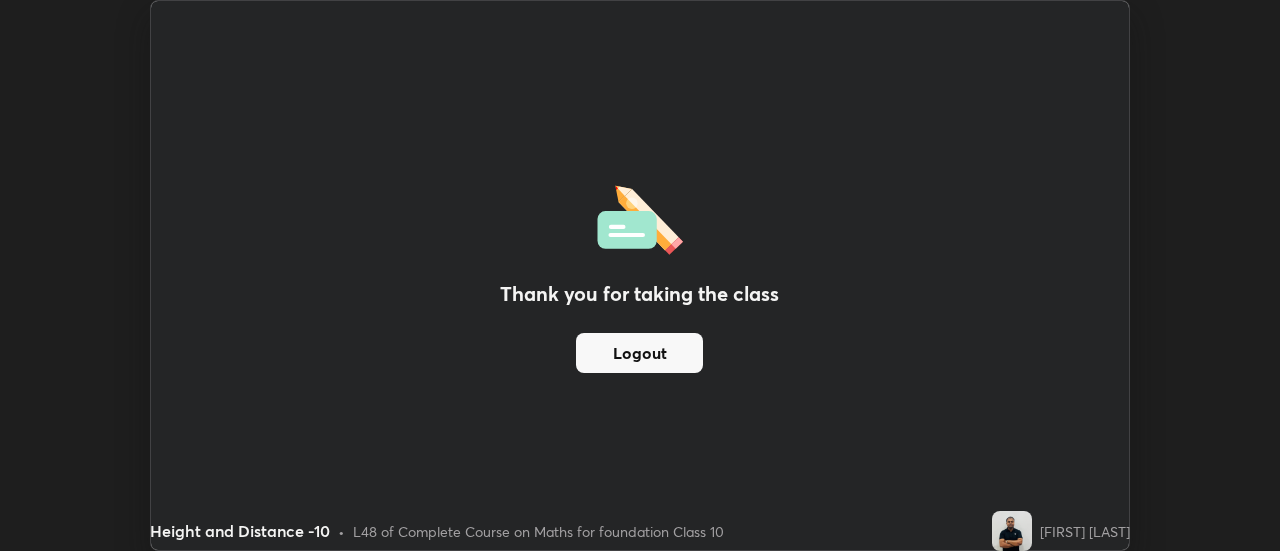 click on "Thank you for taking the class Logout Setting up your live class" at bounding box center [640, 275] 